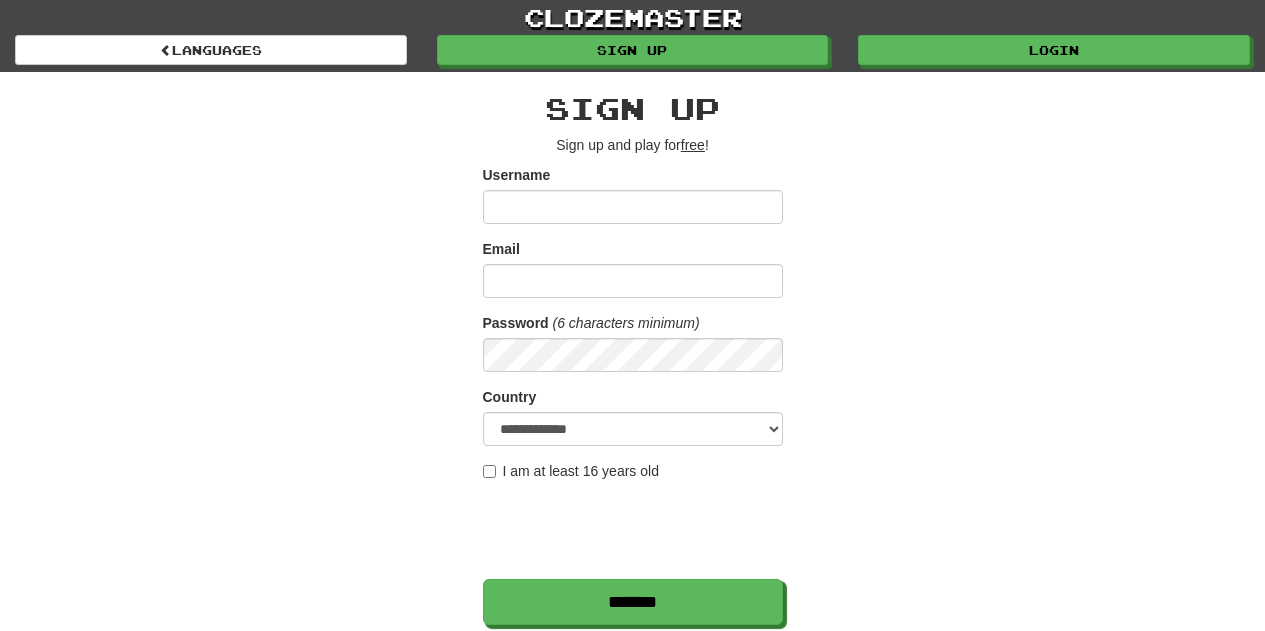 scroll, scrollTop: 0, scrollLeft: 0, axis: both 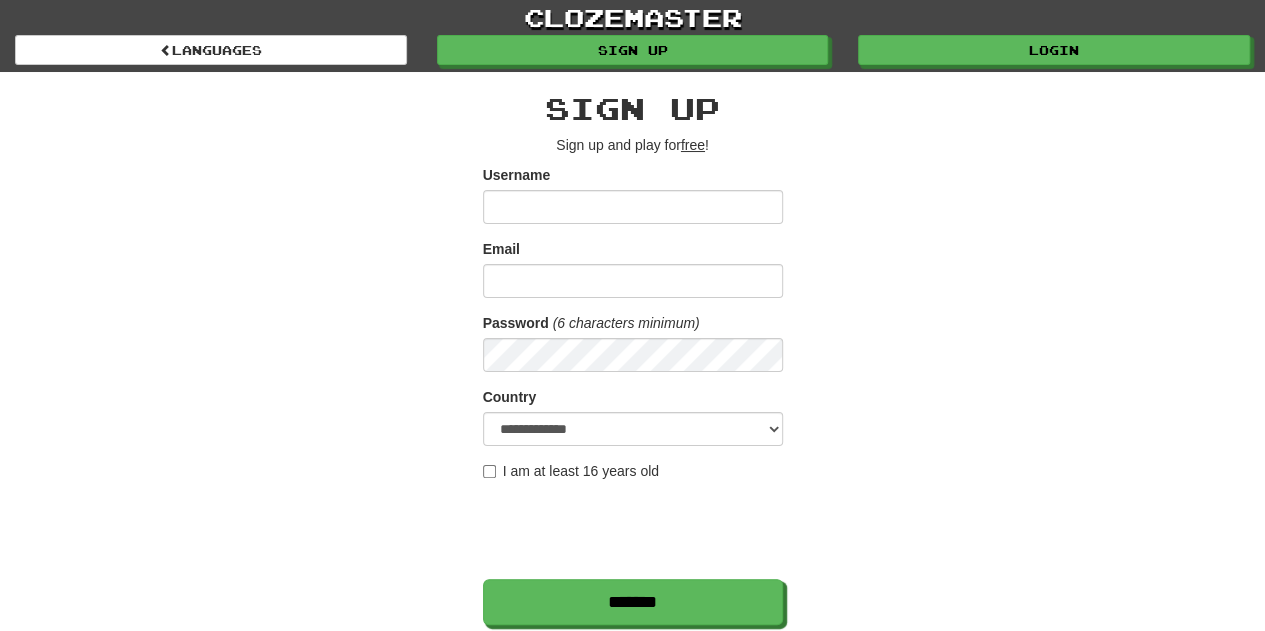 click on "clozemaster
Languages
Sign up
Login
Languages" at bounding box center [632, 36] 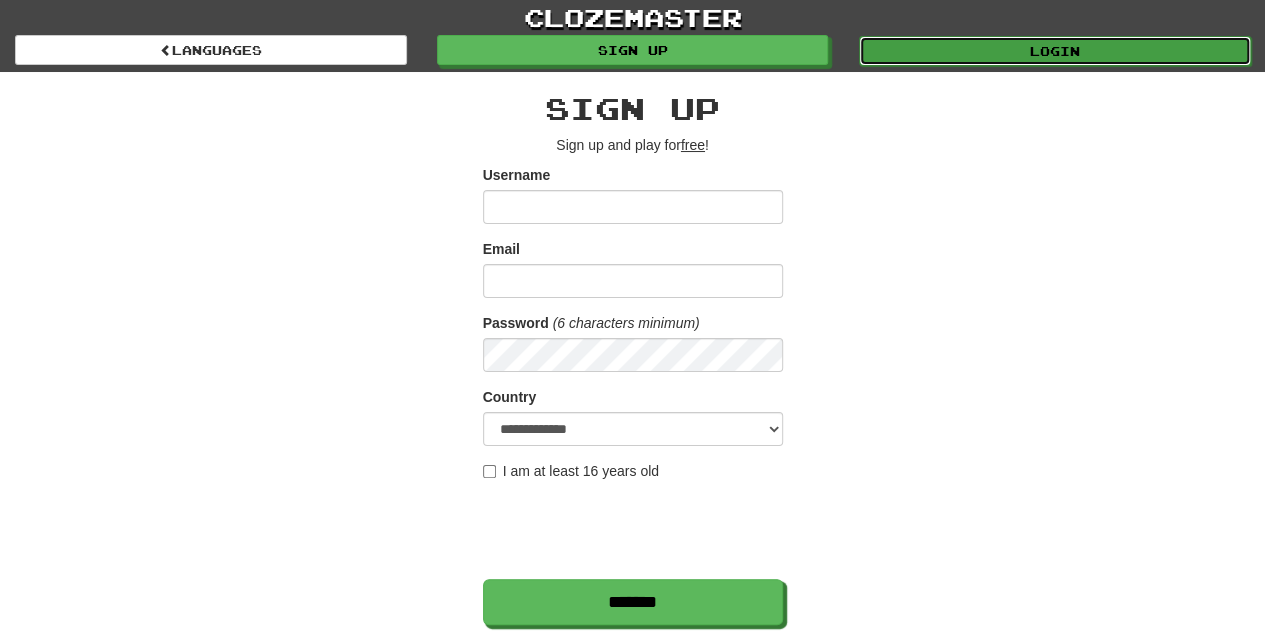 click on "Login" at bounding box center [1055, 51] 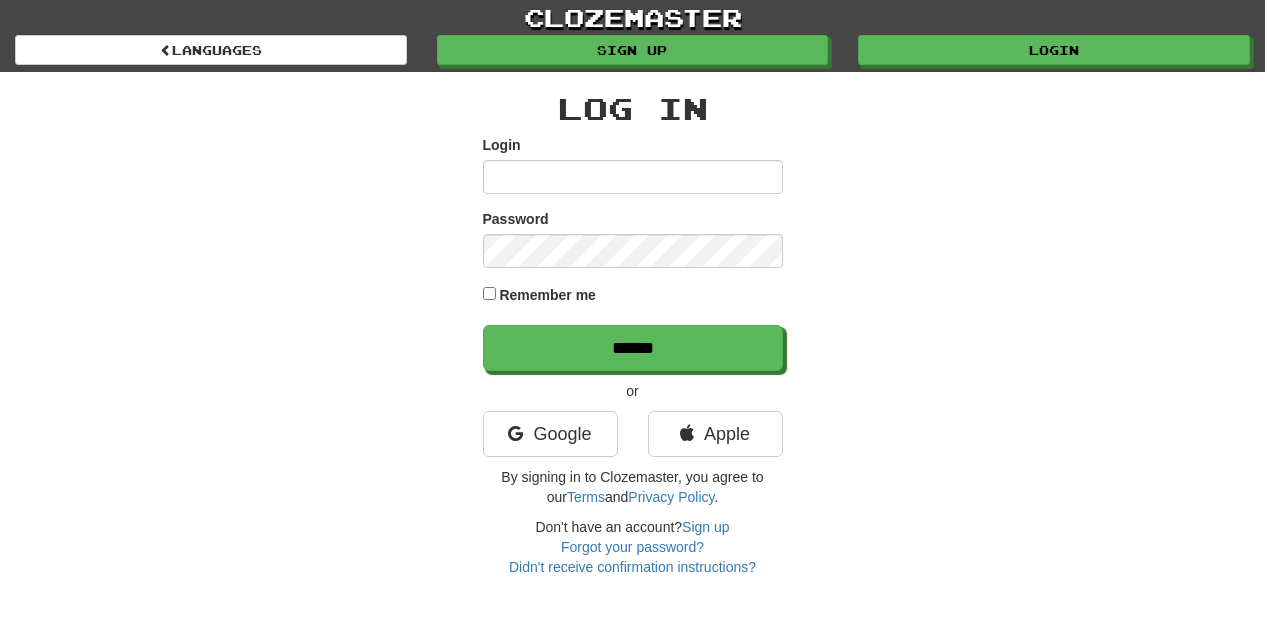 scroll, scrollTop: 0, scrollLeft: 0, axis: both 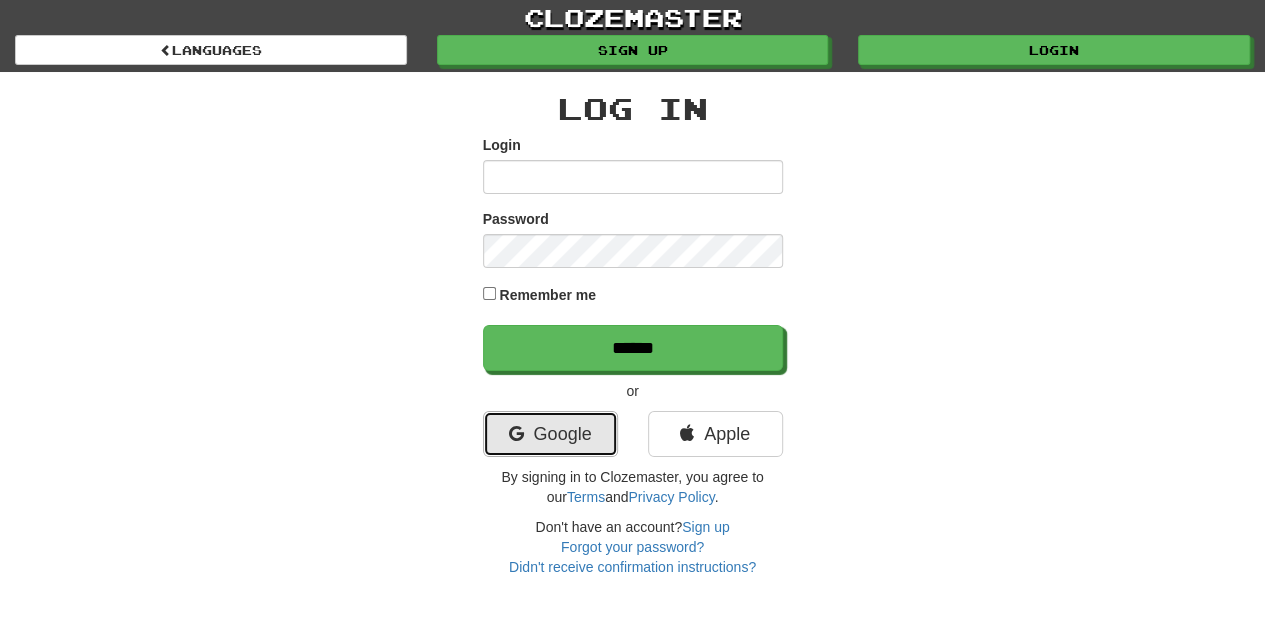 click at bounding box center (515, 434) 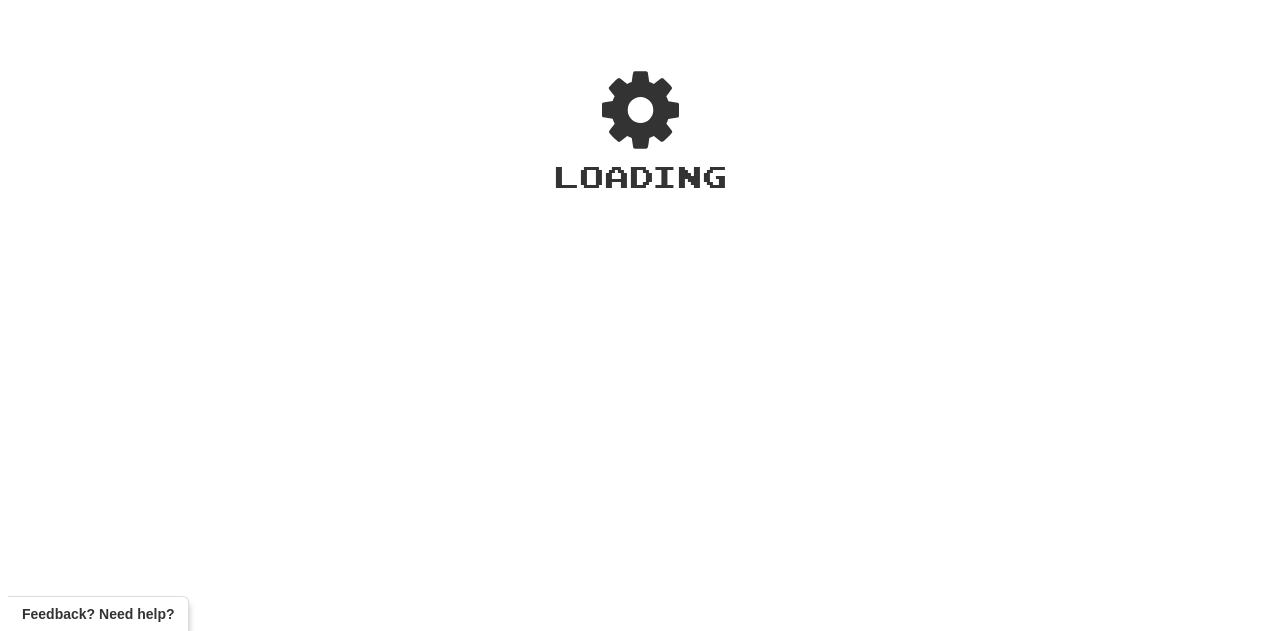 scroll, scrollTop: 0, scrollLeft: 0, axis: both 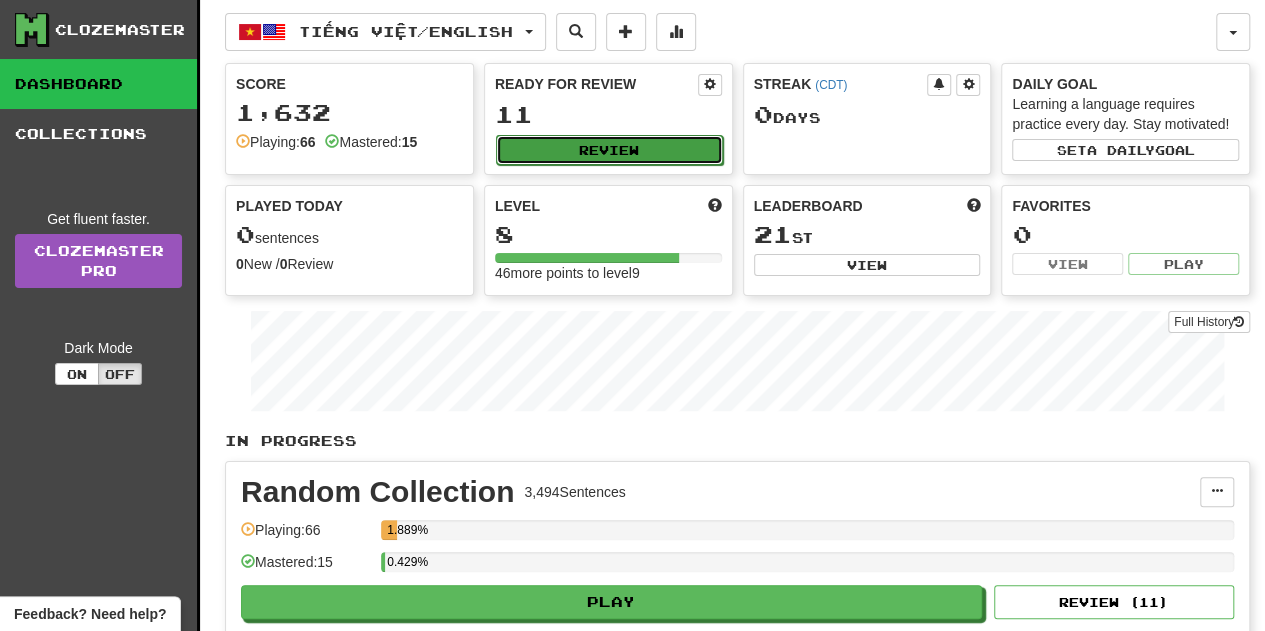 click on "Review" at bounding box center (609, 150) 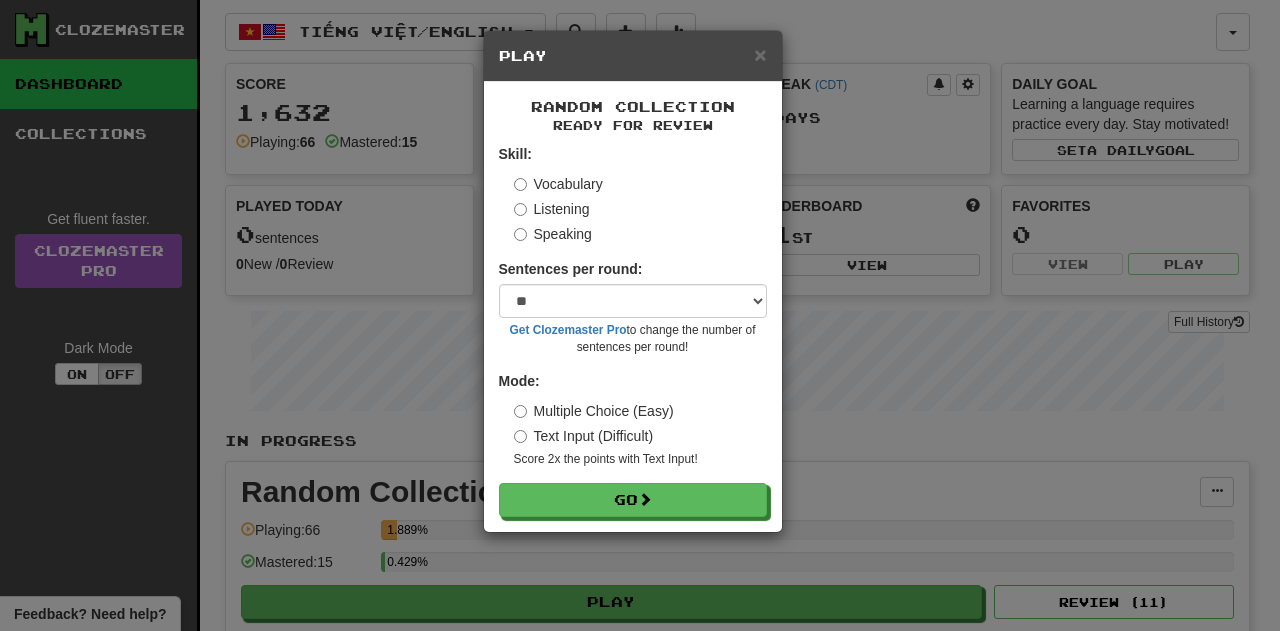 click on "Skill: Vocabulary Listening Speaking Sentences per round: * ** ** ** ** ** *** ******** Get Clozemaster Pro  to change the number of sentences per round! Mode: Multiple Choice (Easy) Text Input (Difficult) Score 2x the points with Text Input ! Go" at bounding box center [633, 330] 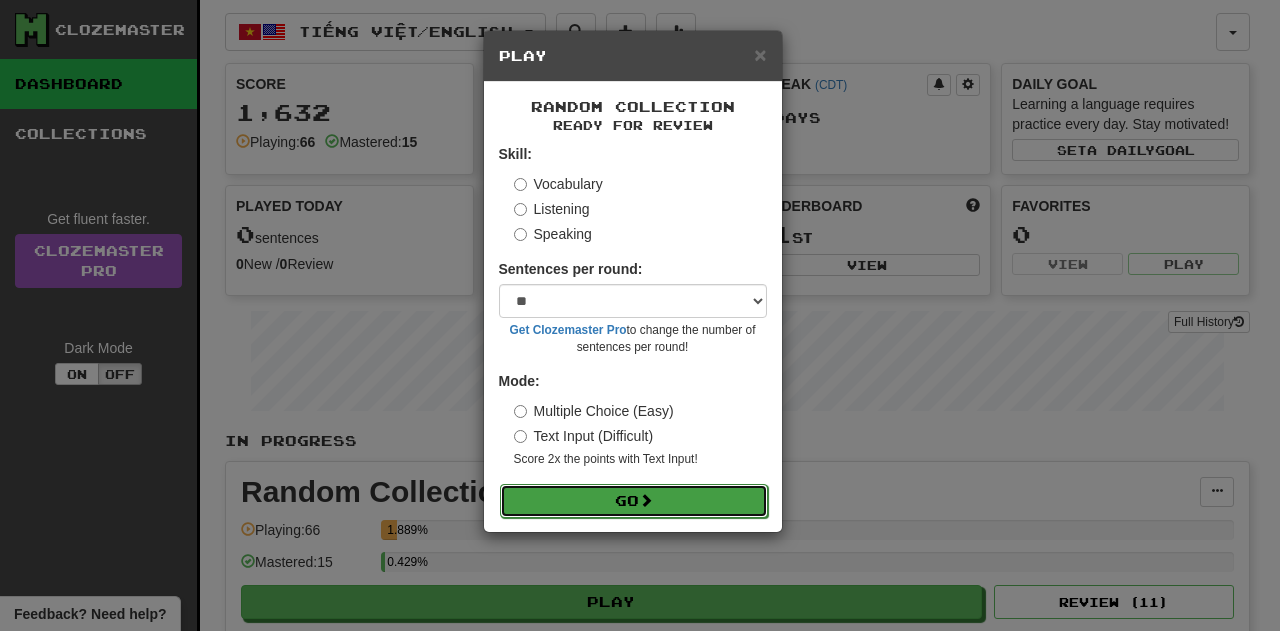 click on "Go" at bounding box center [634, 501] 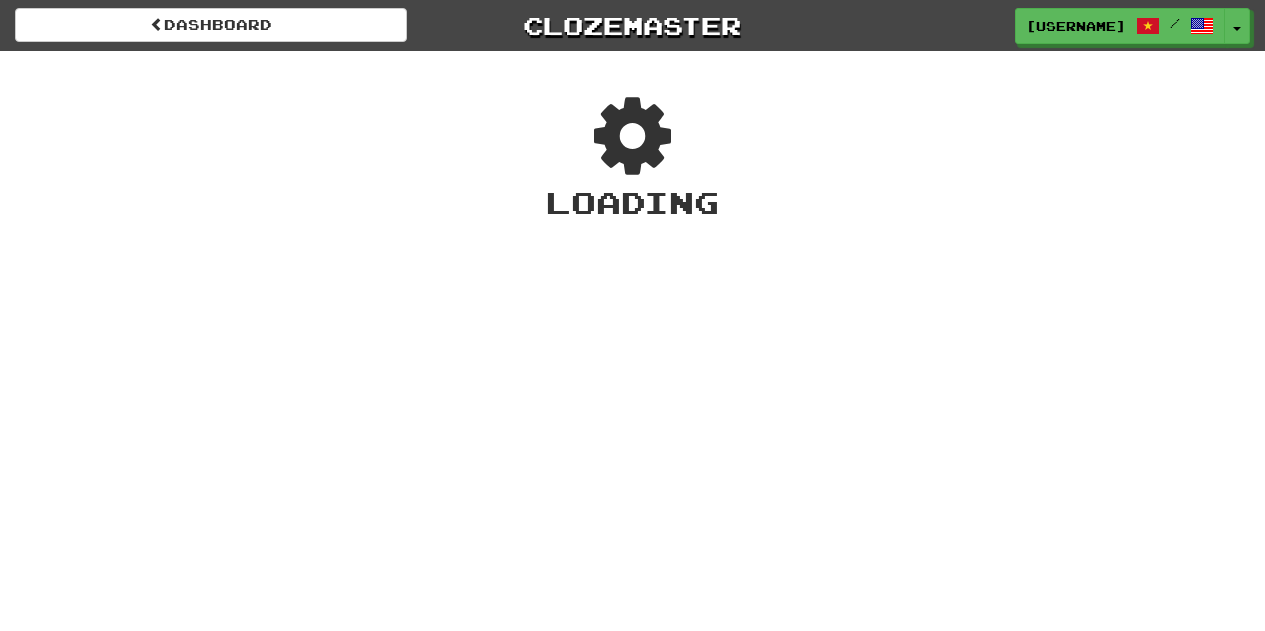 scroll, scrollTop: 0, scrollLeft: 0, axis: both 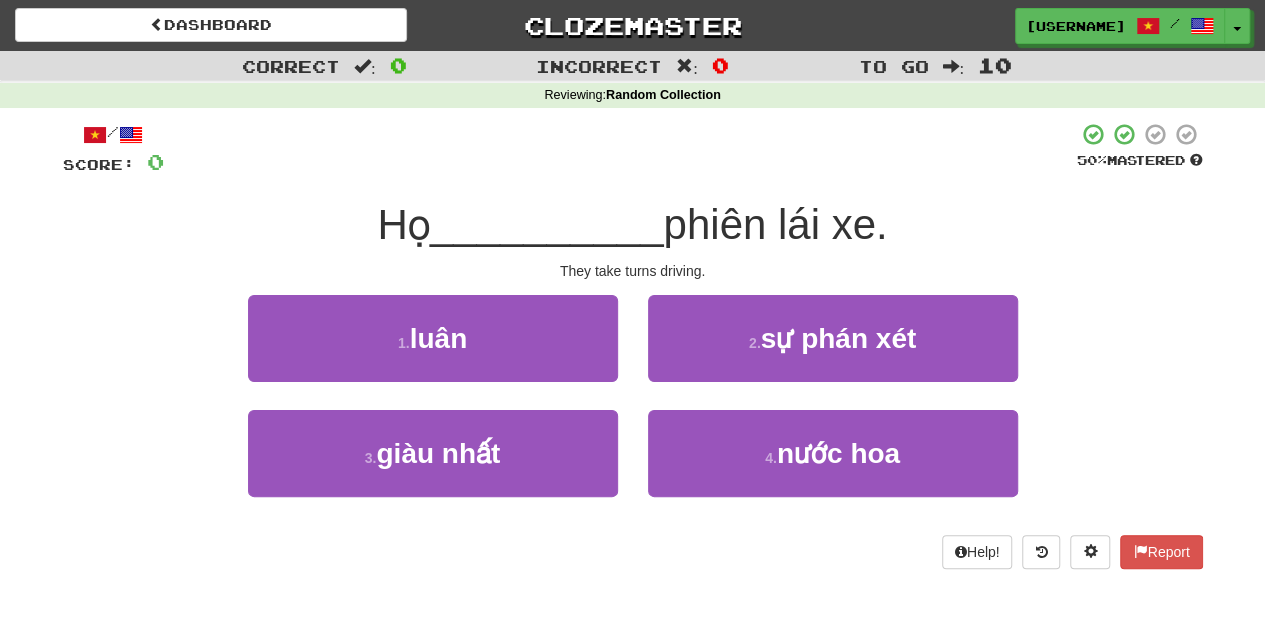 click on "They take turns driving." at bounding box center (633, 271) 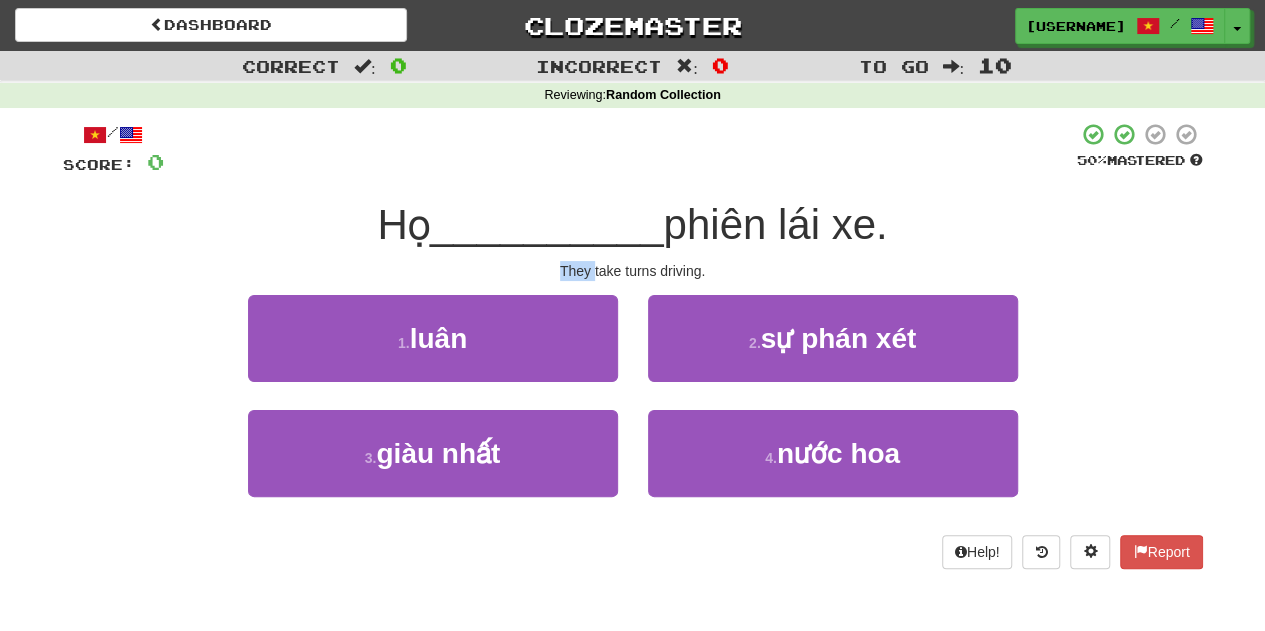 click on "They take turns driving." at bounding box center [633, 271] 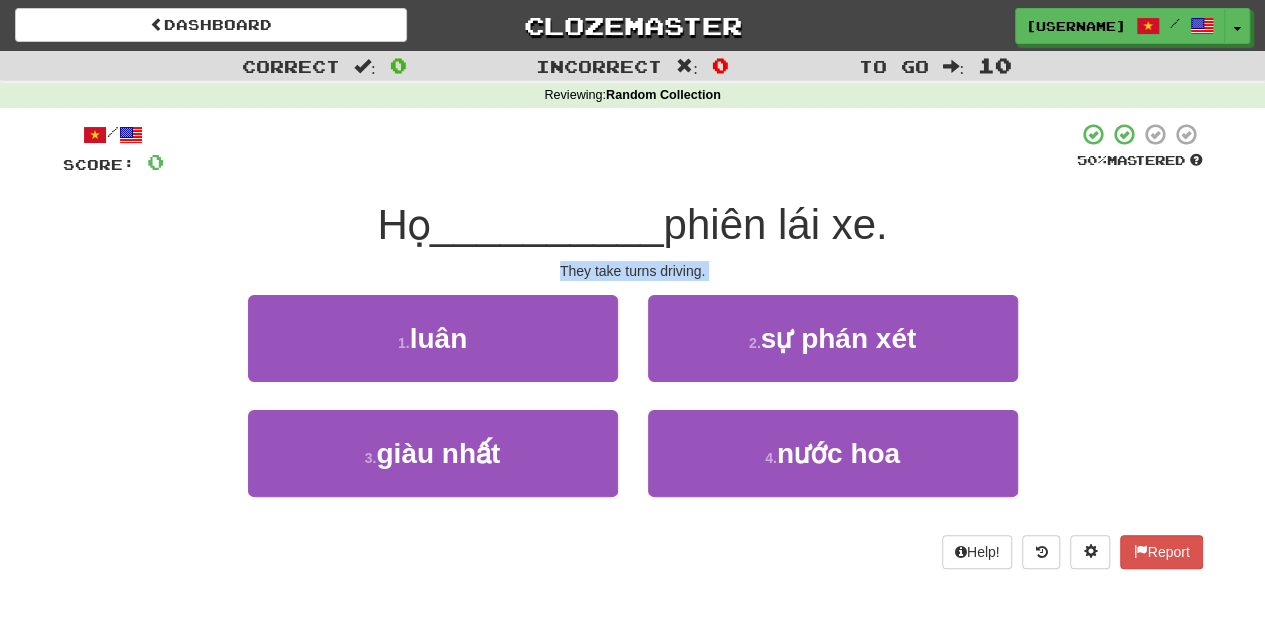 click on "They take turns driving." at bounding box center [633, 271] 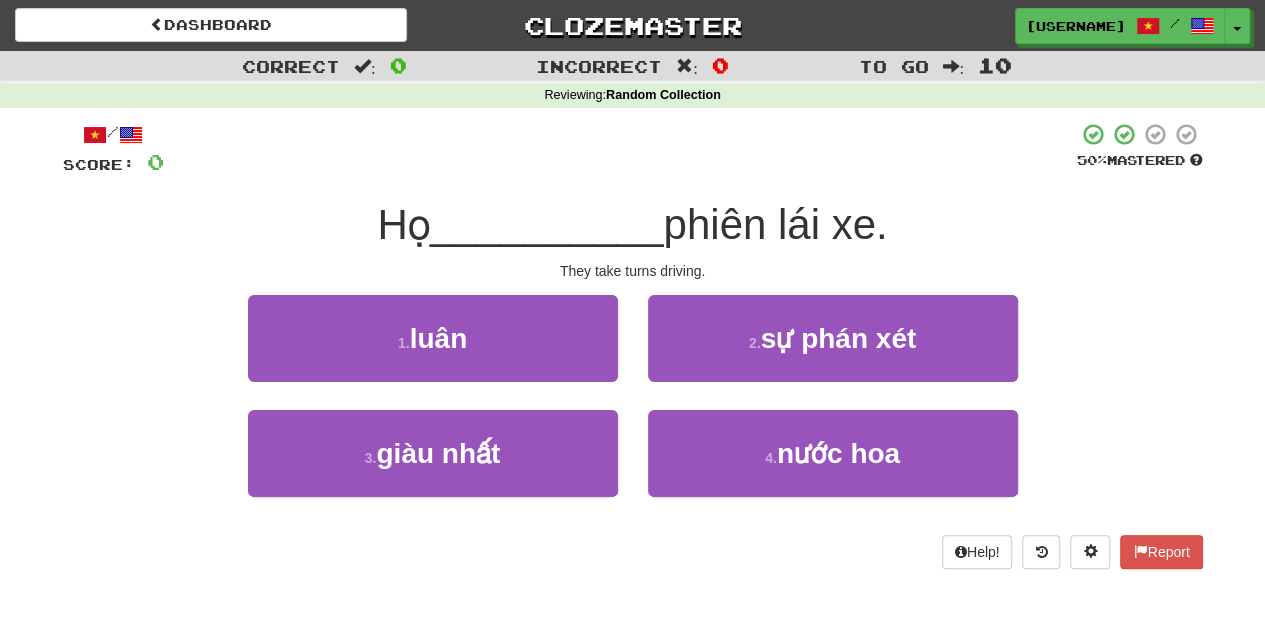 click on "Họ  __________  phiên lái xe." at bounding box center (633, 225) 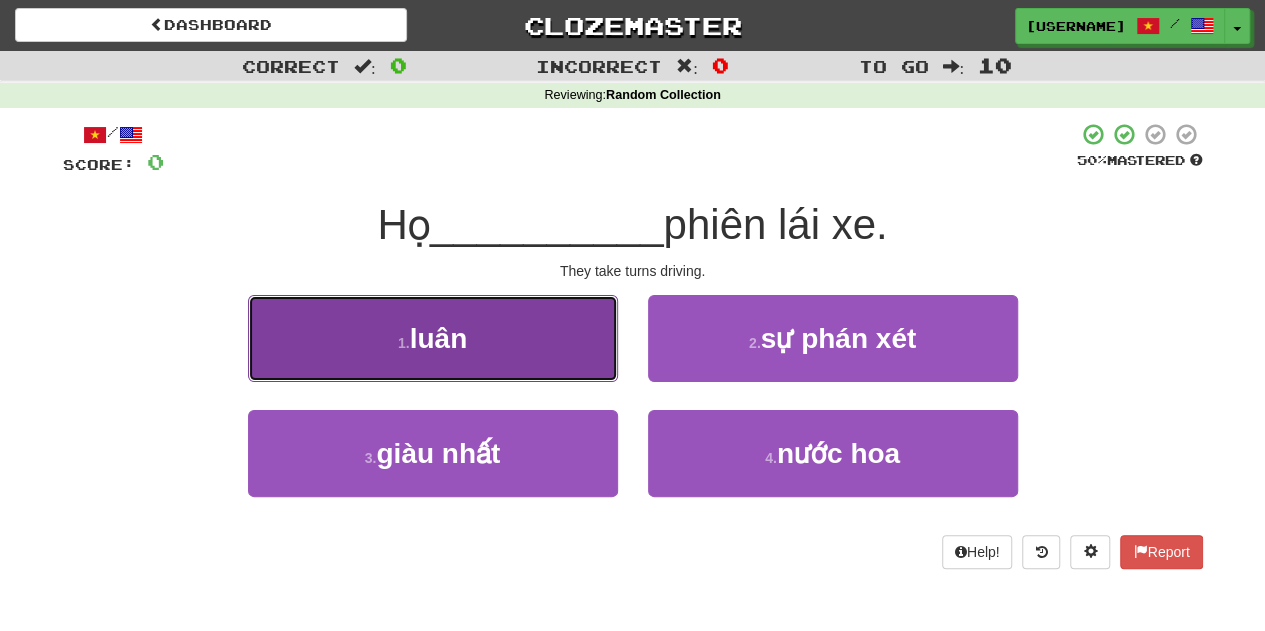 click on "1 .  luân" at bounding box center [433, 338] 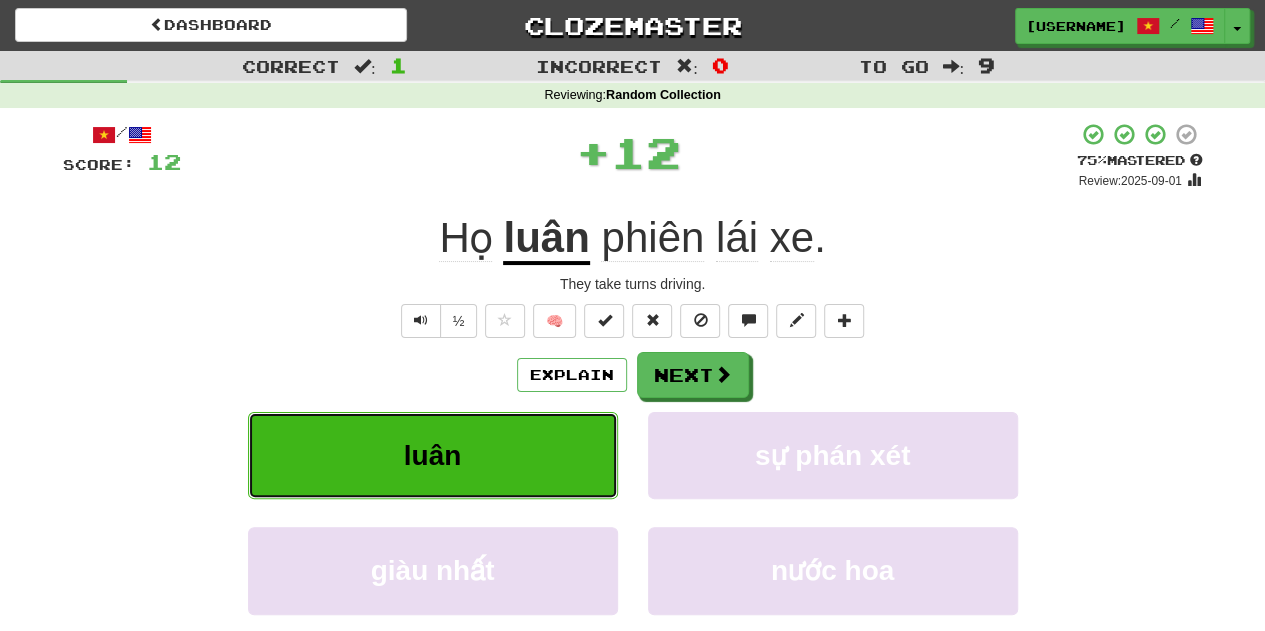 type 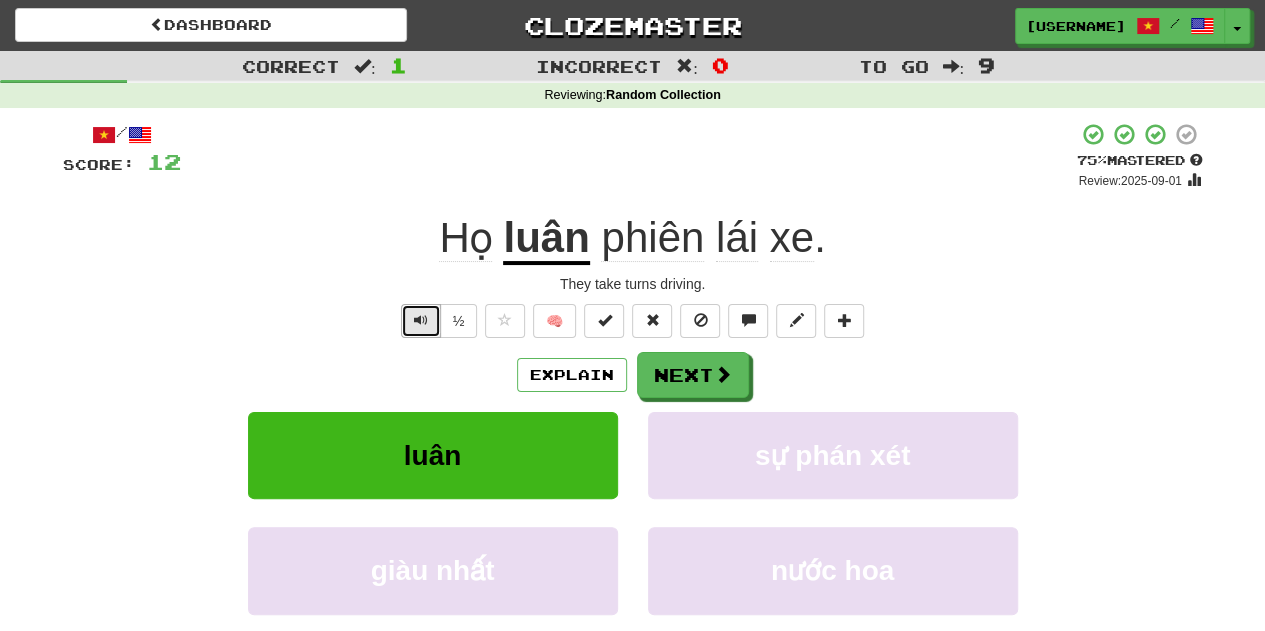 click at bounding box center (421, 320) 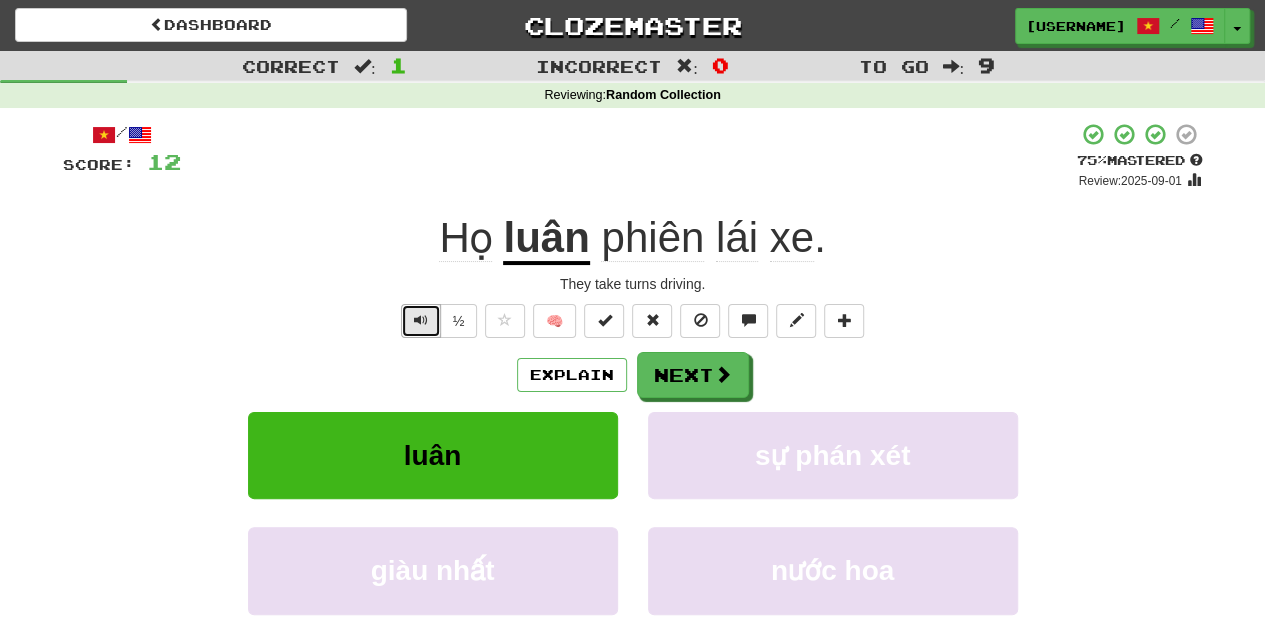 click at bounding box center [421, 320] 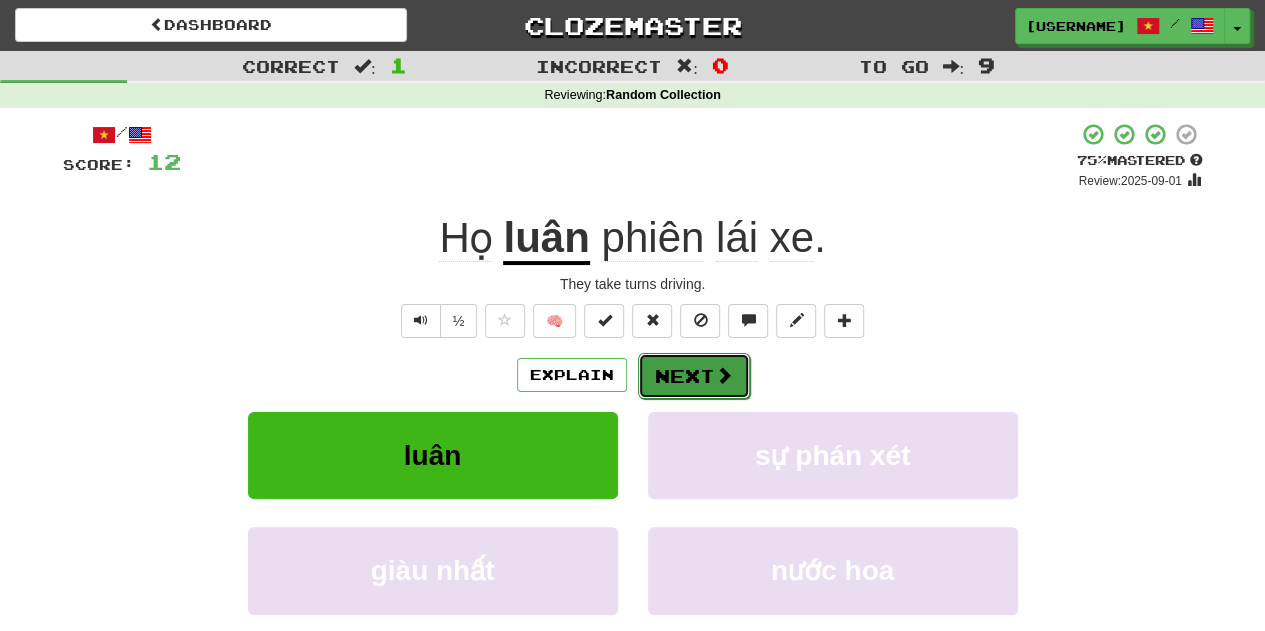 click on "Next" at bounding box center [694, 376] 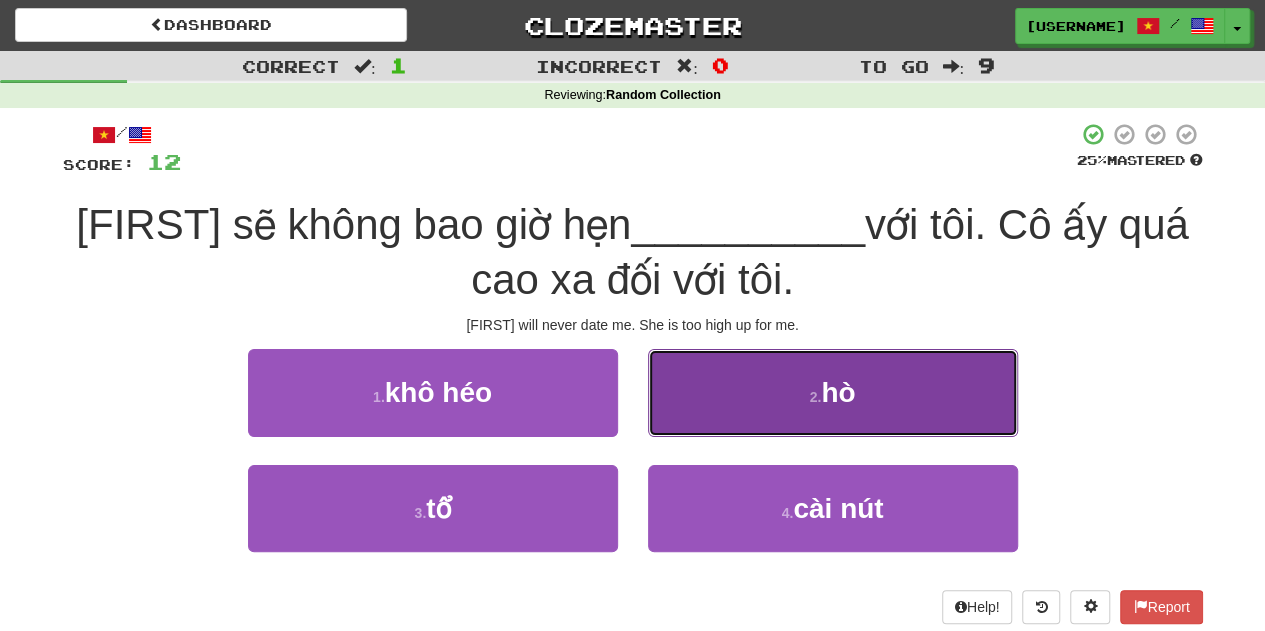 click on "2 .  hò" at bounding box center [833, 392] 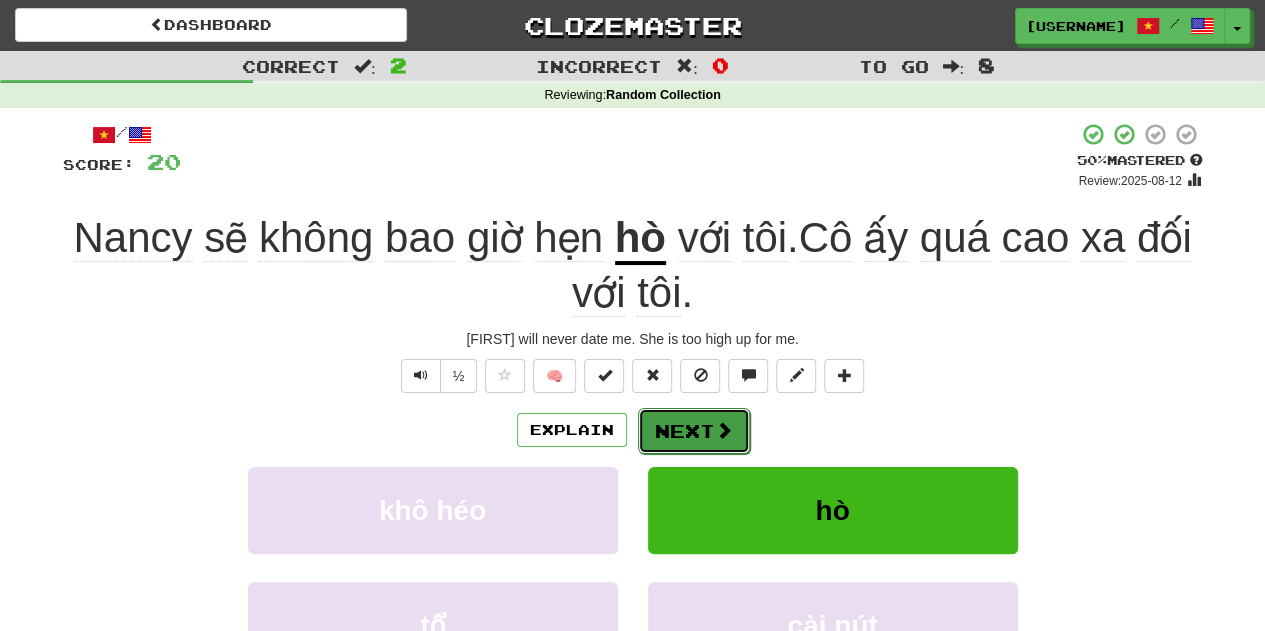 click at bounding box center (724, 430) 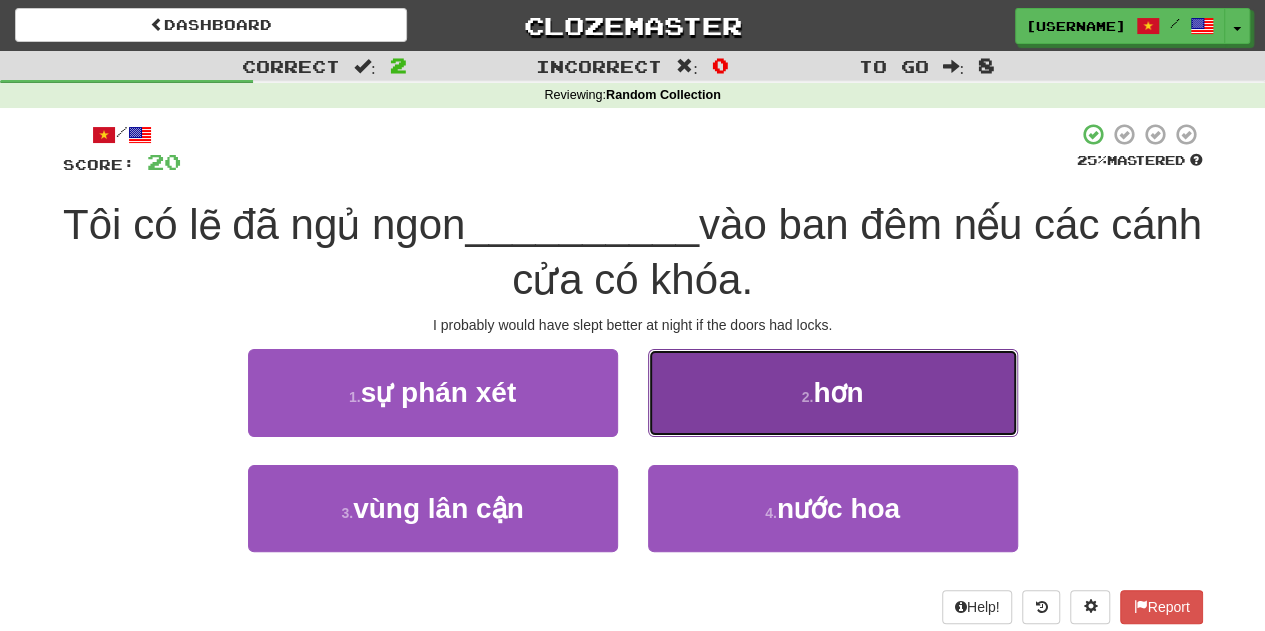 click on "2 .  hơn" at bounding box center (833, 392) 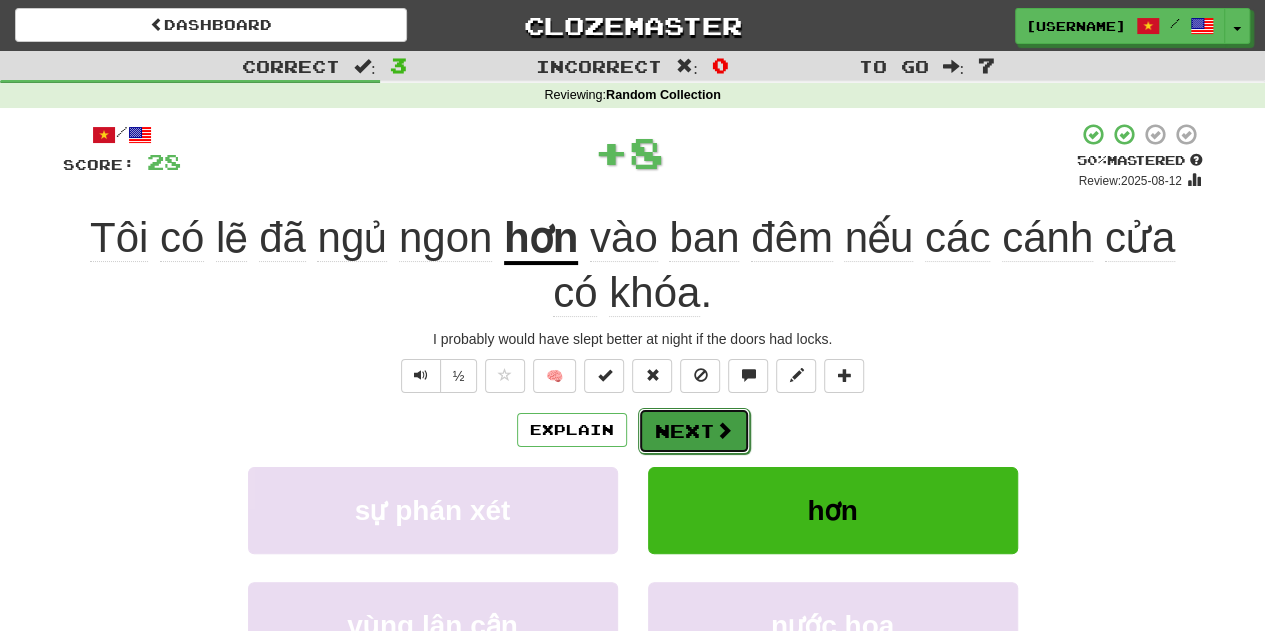 click on "Next" at bounding box center (694, 431) 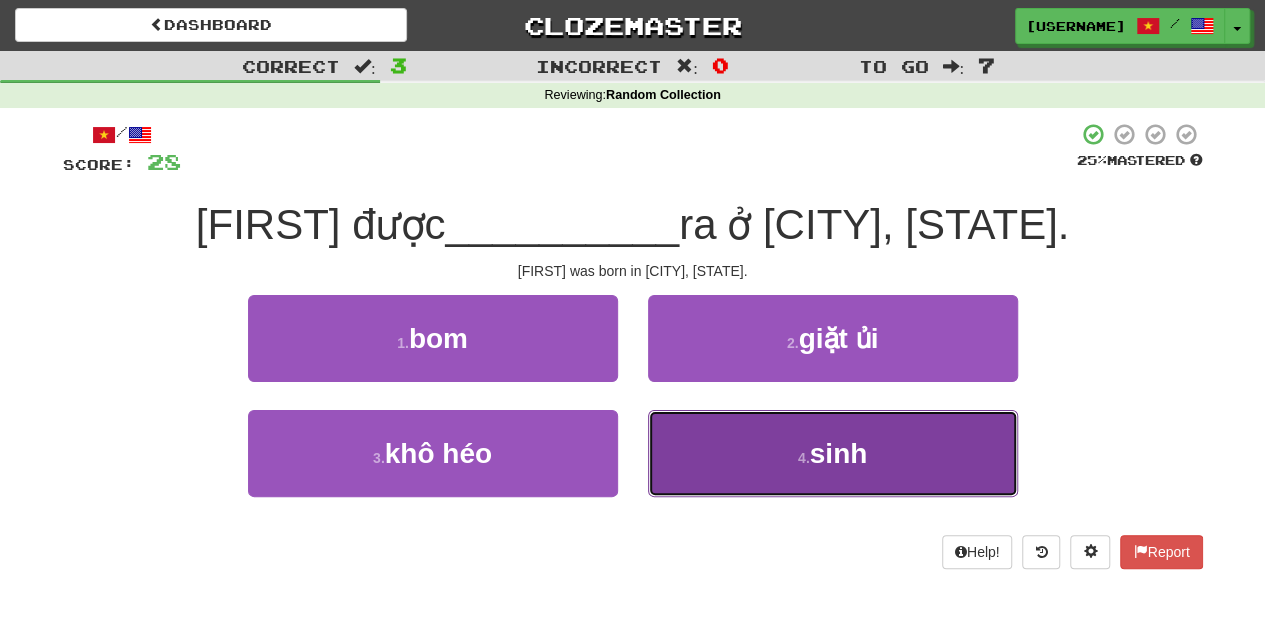 click on "4 .  sinh" at bounding box center [833, 453] 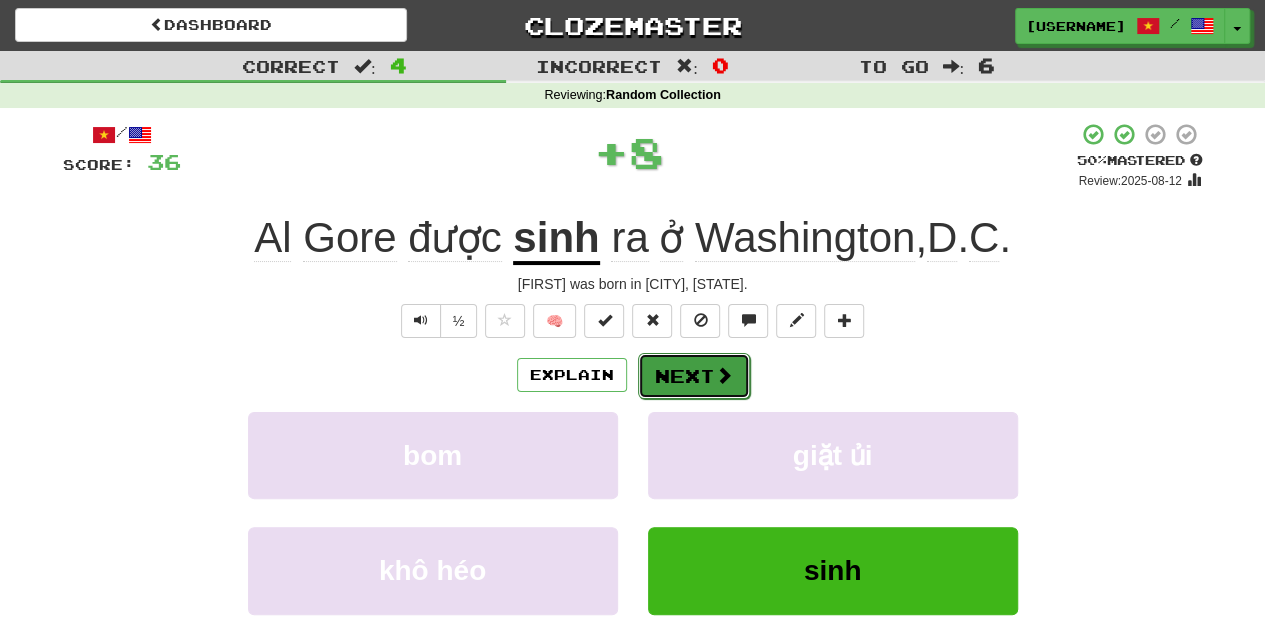 click on "Next" at bounding box center [694, 376] 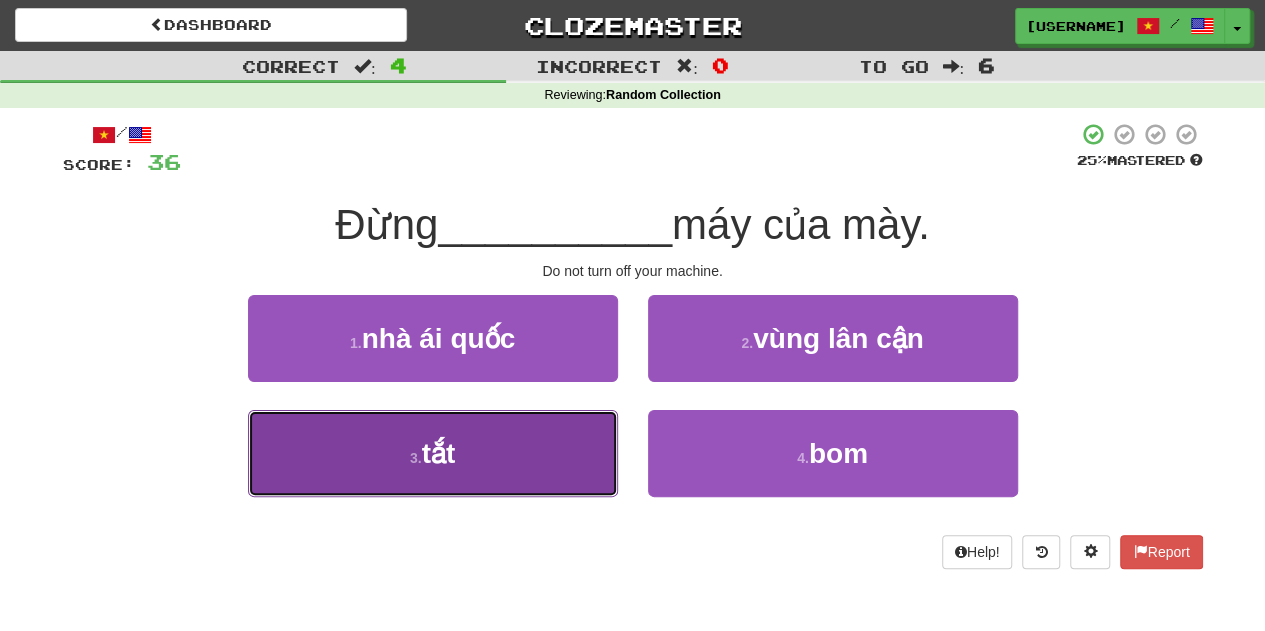click on "3 .  tắt" at bounding box center [433, 453] 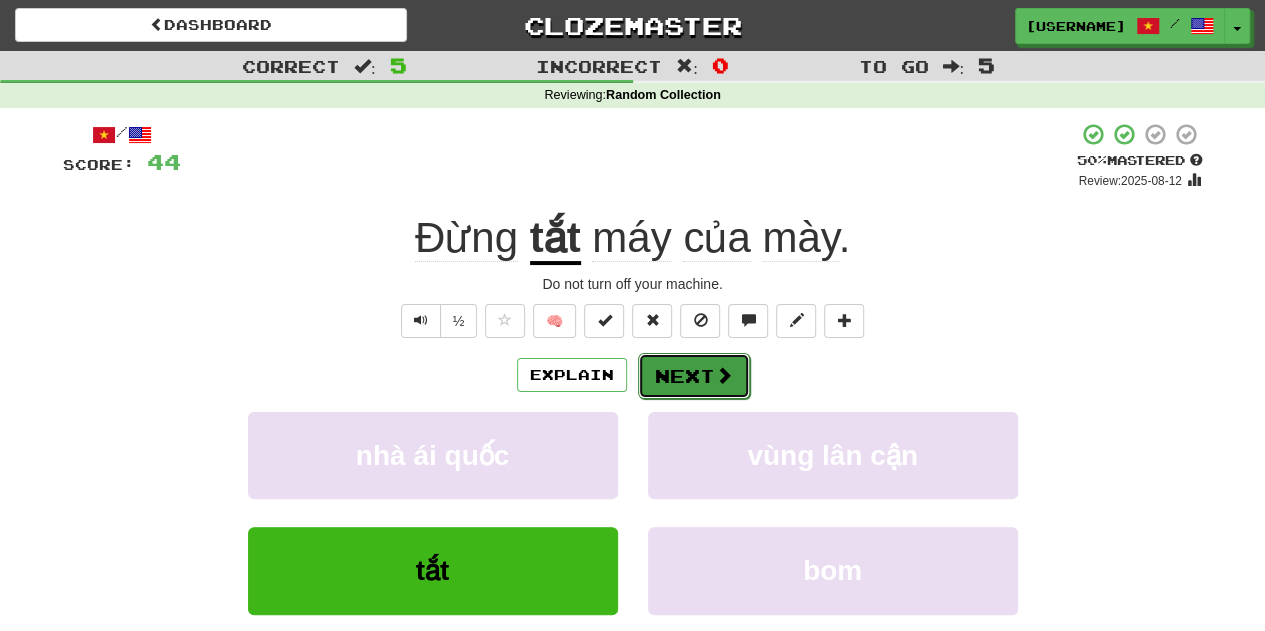 click on "Next" at bounding box center (694, 376) 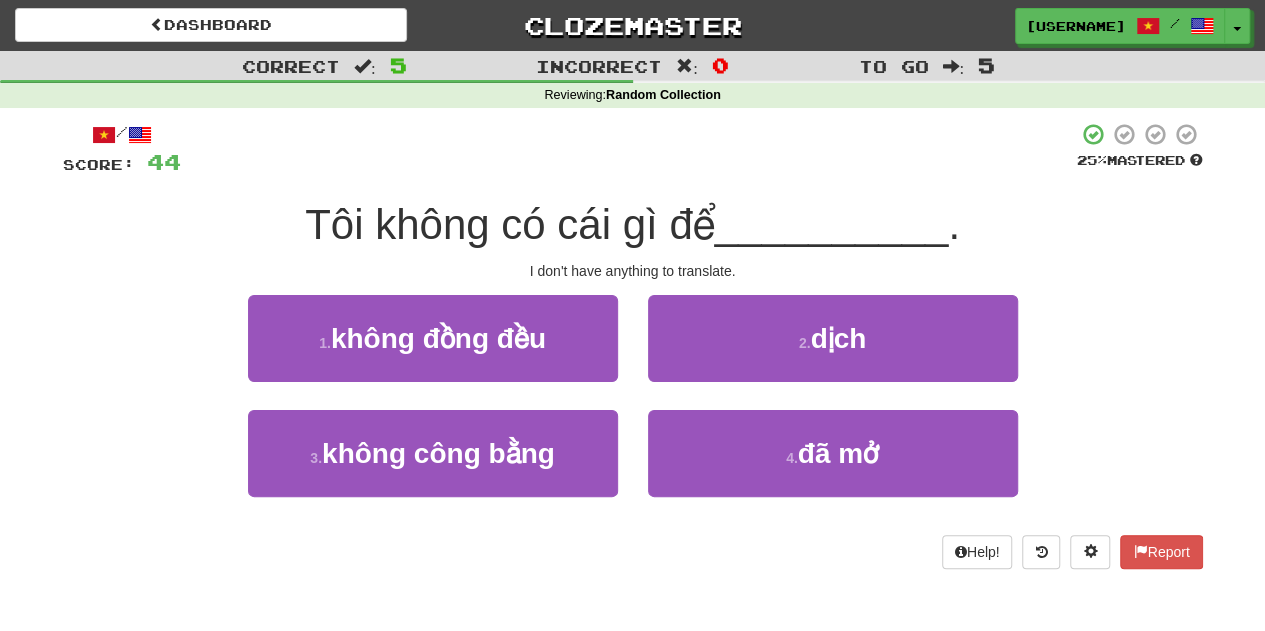 click on "I don't have anything to translate." at bounding box center (633, 271) 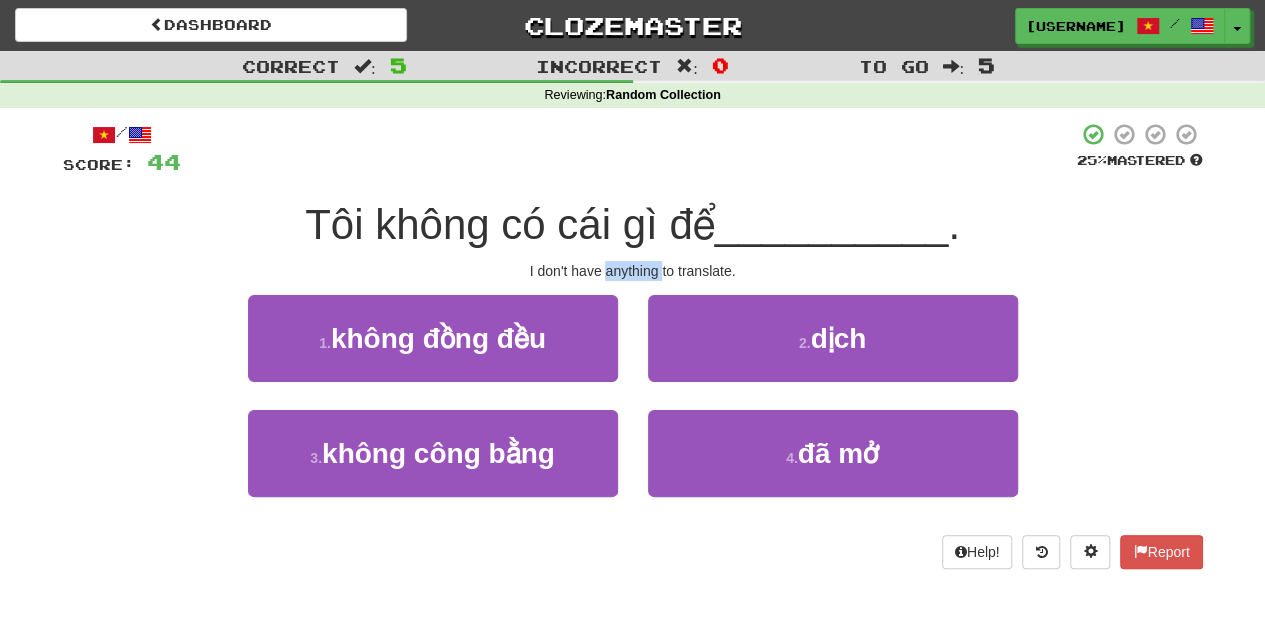 click on "I don't have anything to translate." at bounding box center [633, 271] 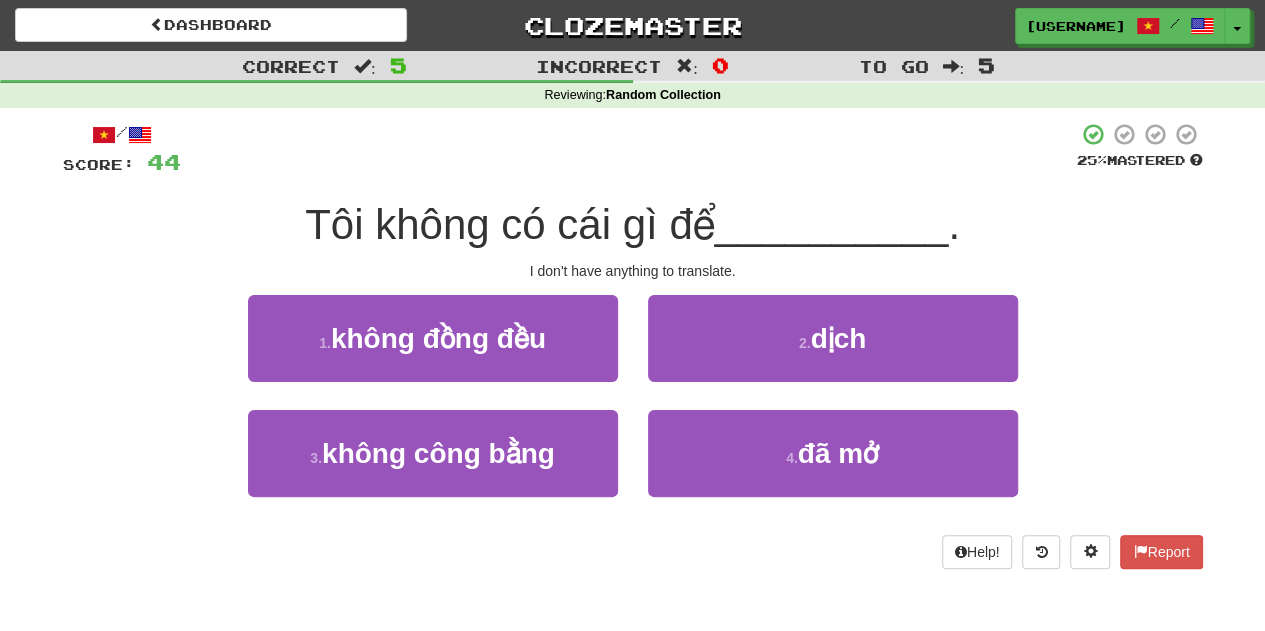 click on "Tôi không có cái gì để" at bounding box center [510, 224] 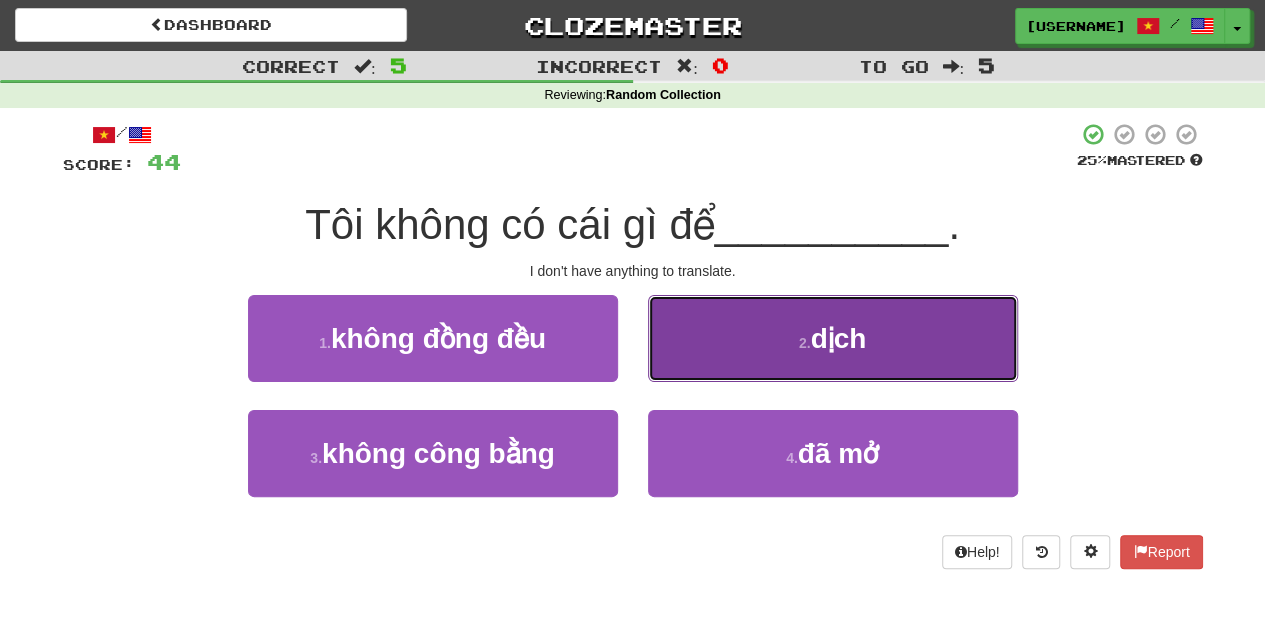 click on "2 .  dịch" at bounding box center [833, 338] 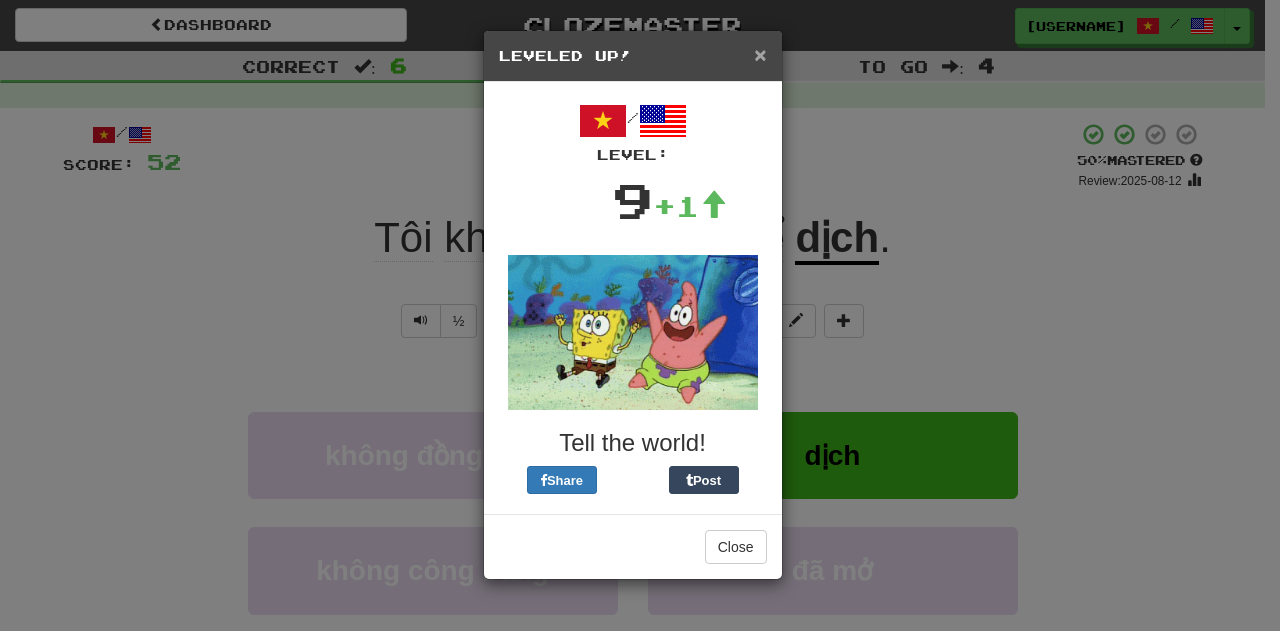 click on "×" at bounding box center [760, 54] 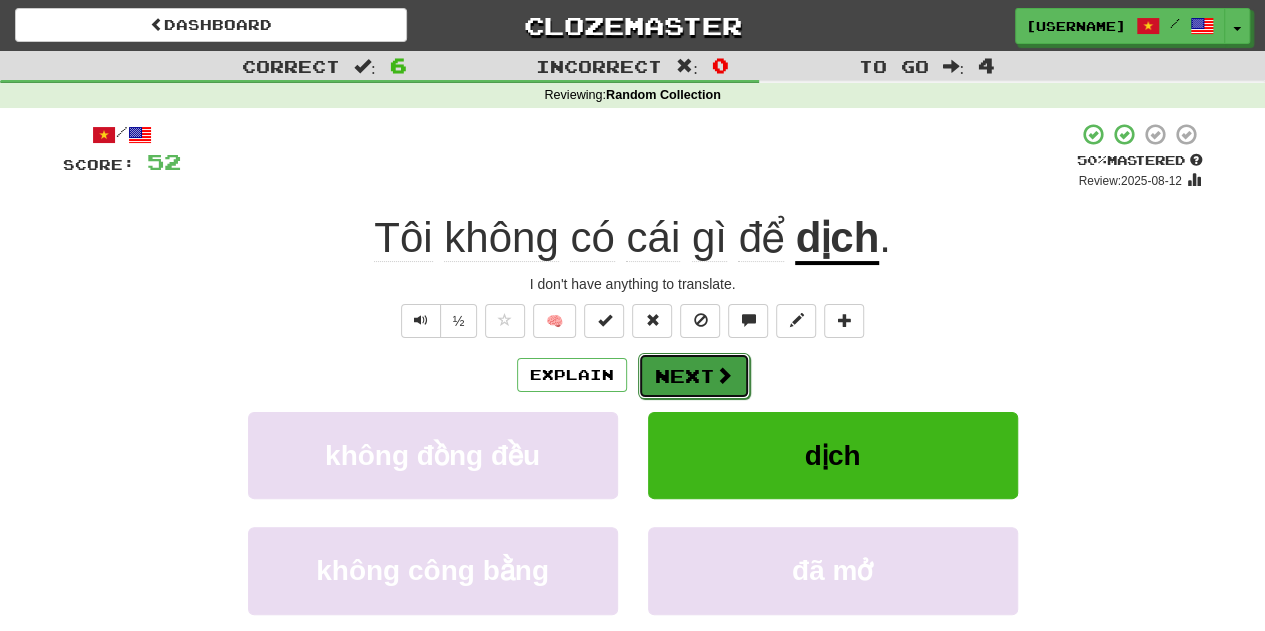 click on "Next" at bounding box center [694, 376] 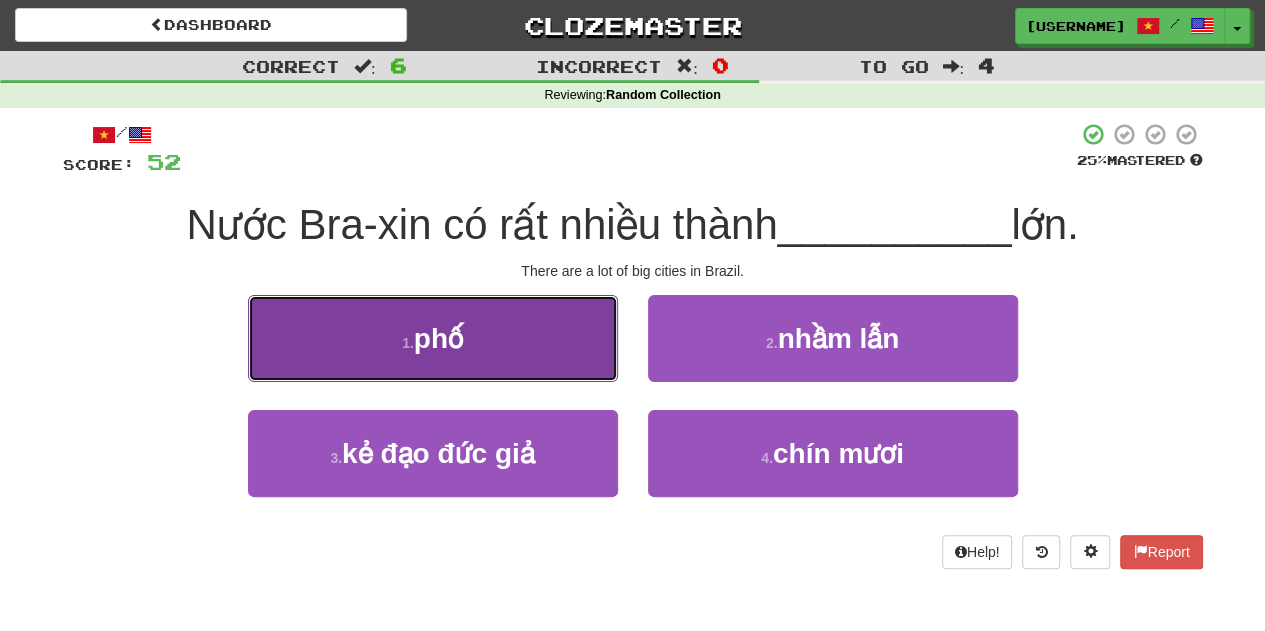 click on "1 .  phố" at bounding box center [433, 338] 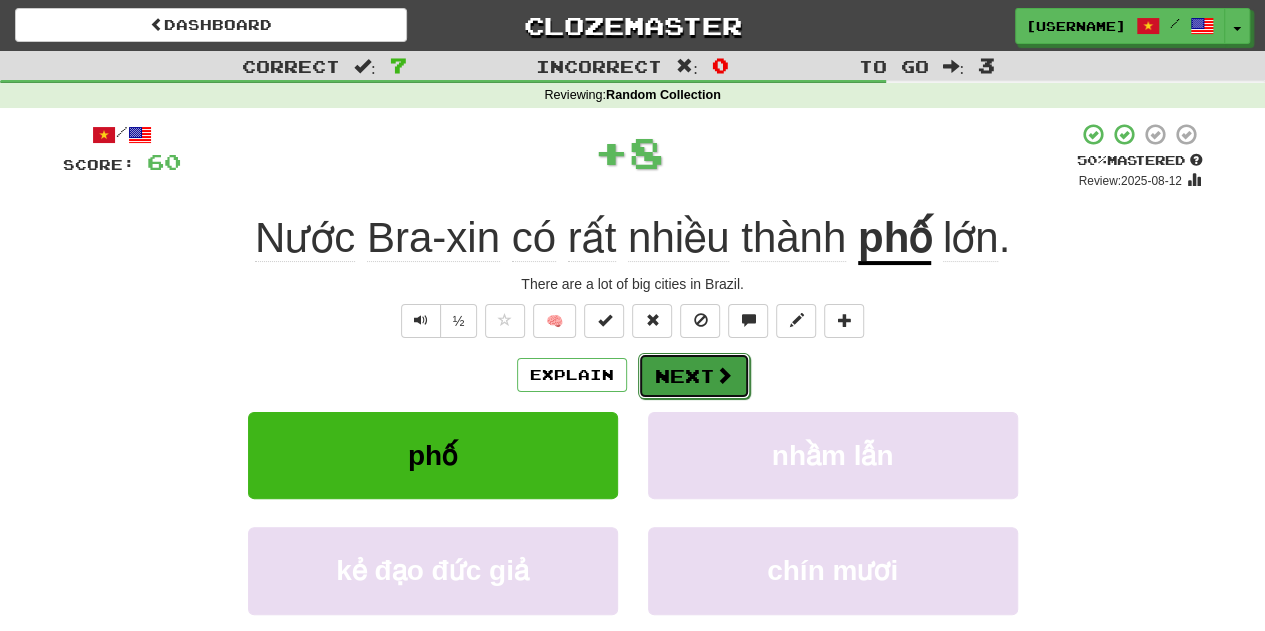 click at bounding box center (724, 375) 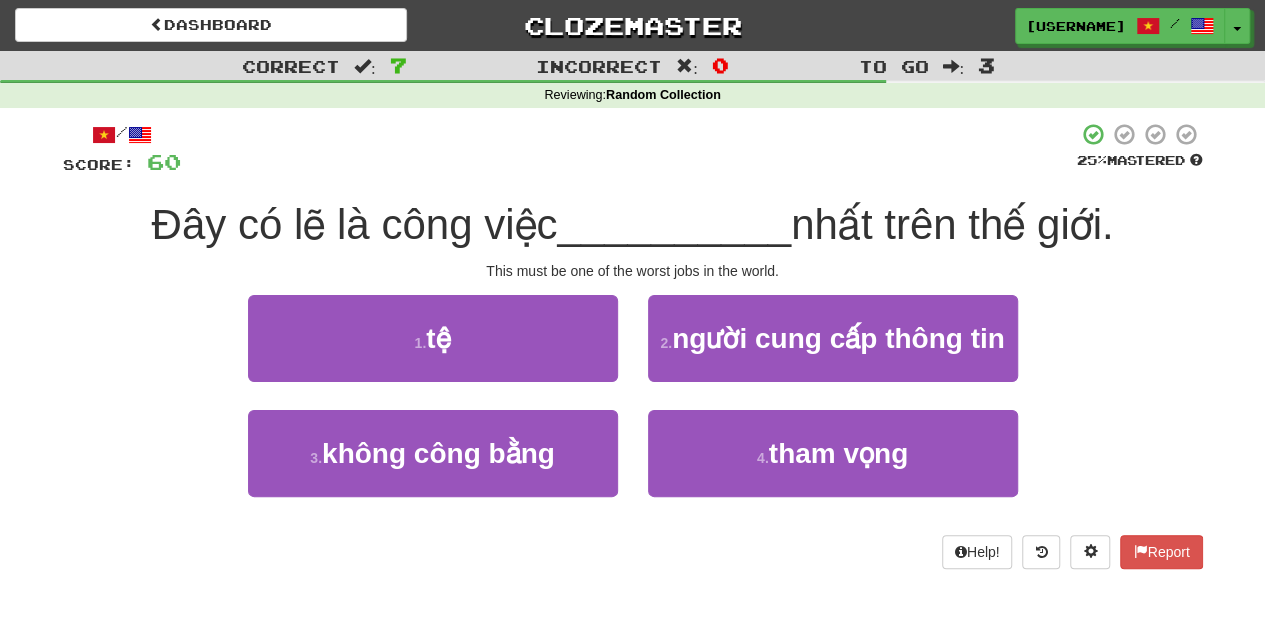 click on "This must be one of the worst jobs in the world." at bounding box center [633, 271] 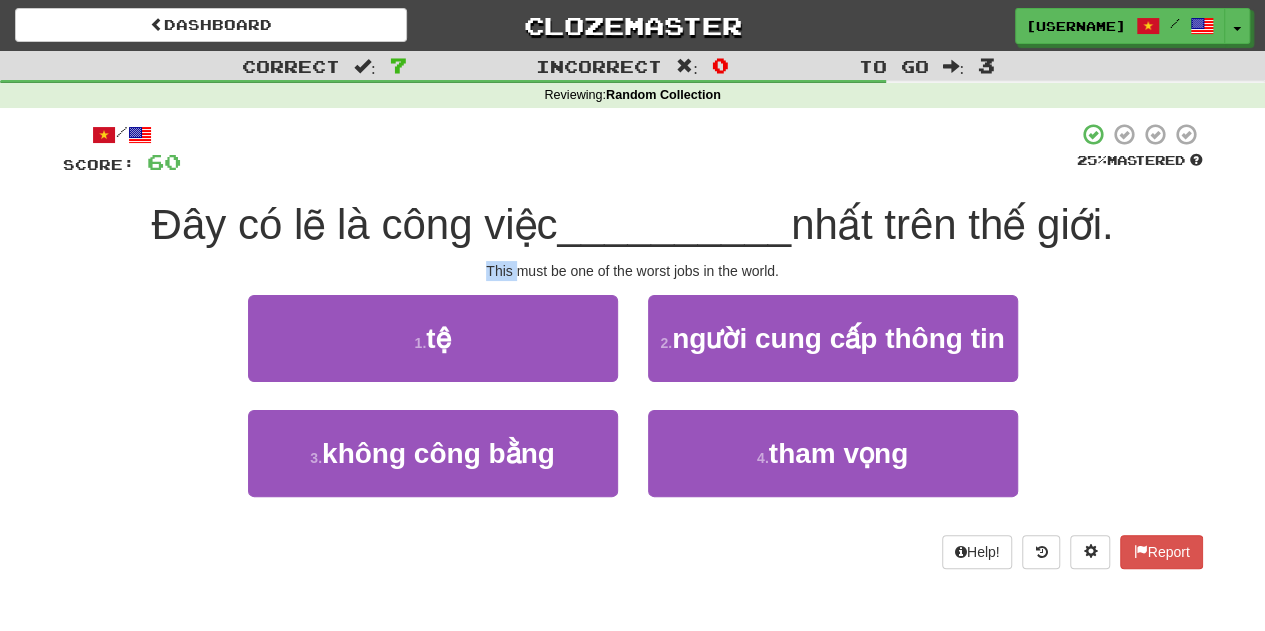 click on "This must be one of the worst jobs in the world." at bounding box center (633, 271) 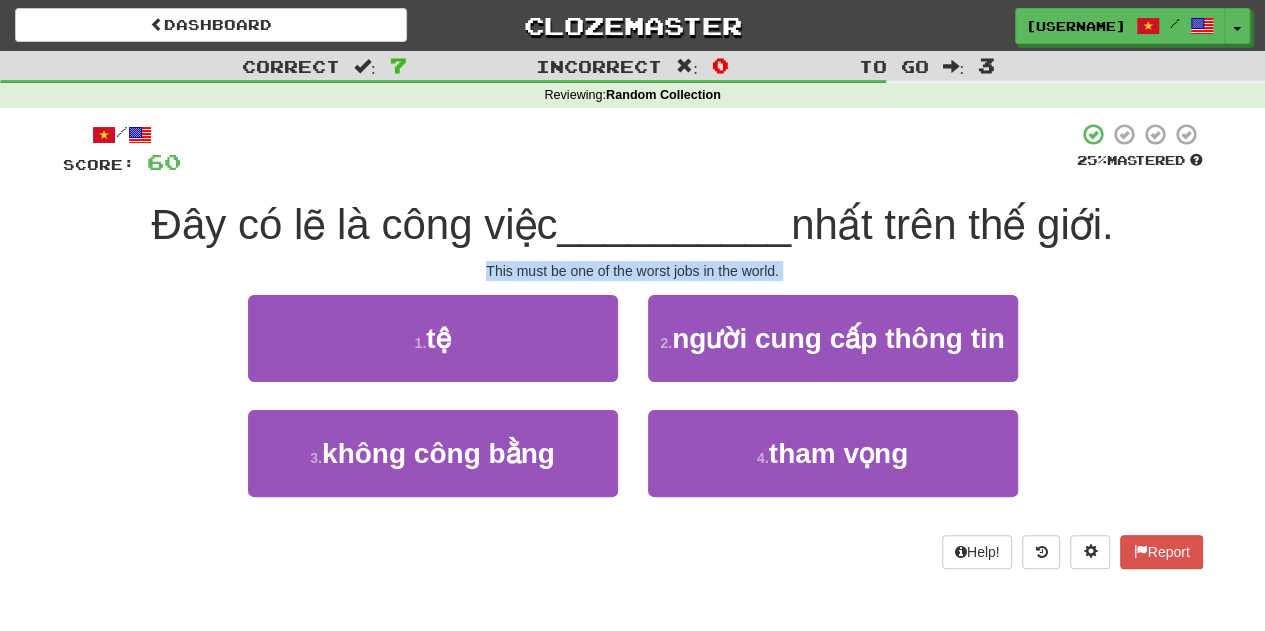 click on "This must be one of the worst jobs in the world." at bounding box center (633, 271) 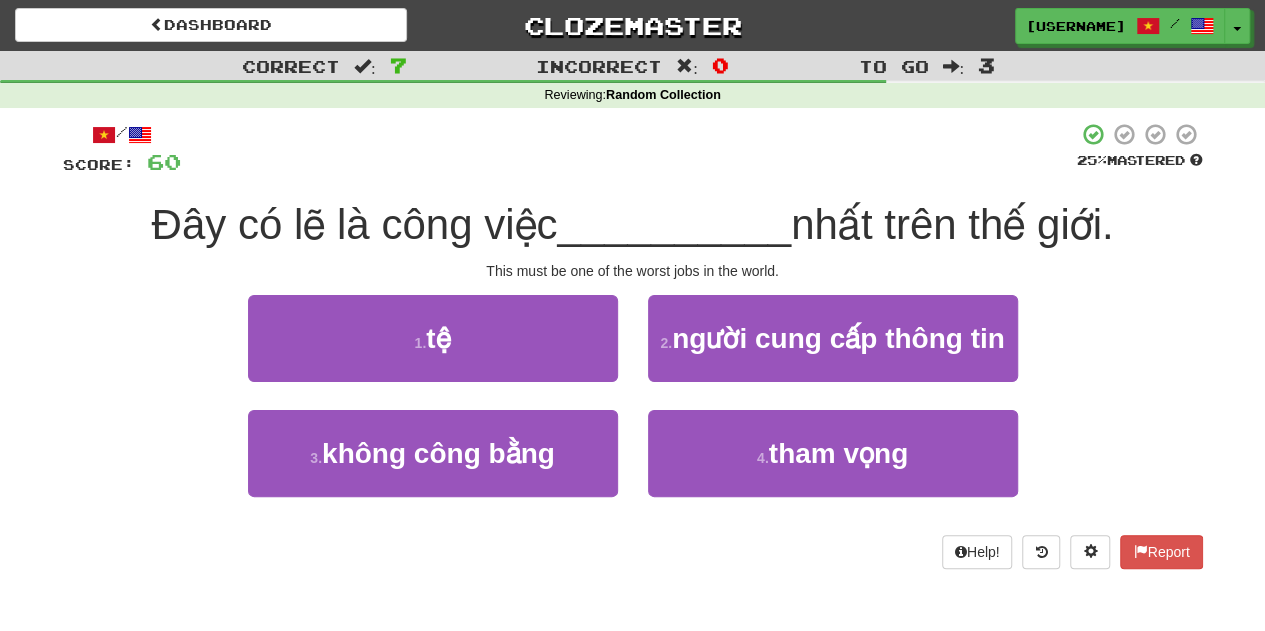 click on "nhất trên thế giới." at bounding box center (952, 224) 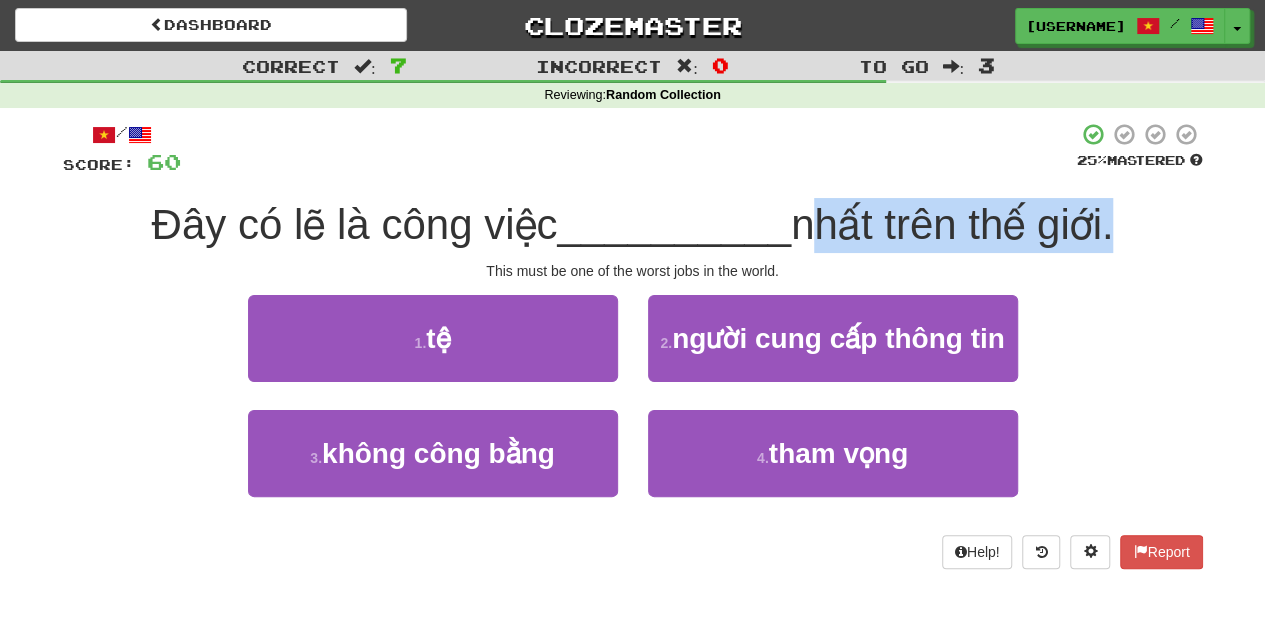 drag, startPoint x: 838, startPoint y: 233, endPoint x: 1076, endPoint y: 232, distance: 238.0021 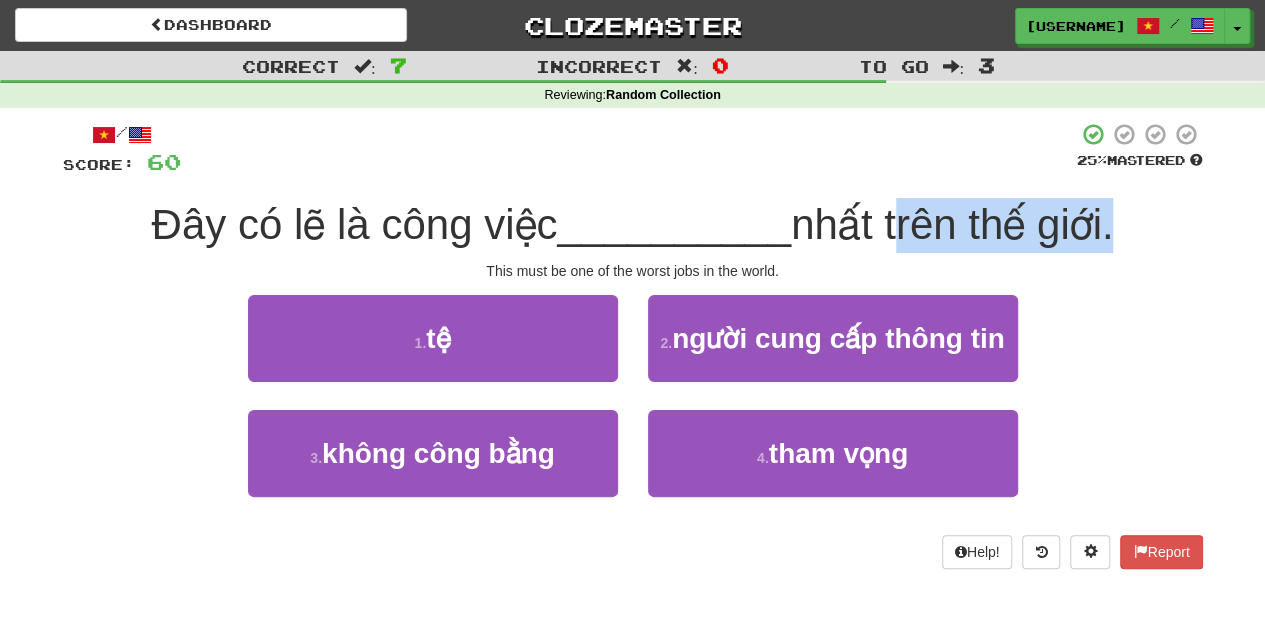 drag, startPoint x: 1076, startPoint y: 232, endPoint x: 914, endPoint y: 229, distance: 162.02777 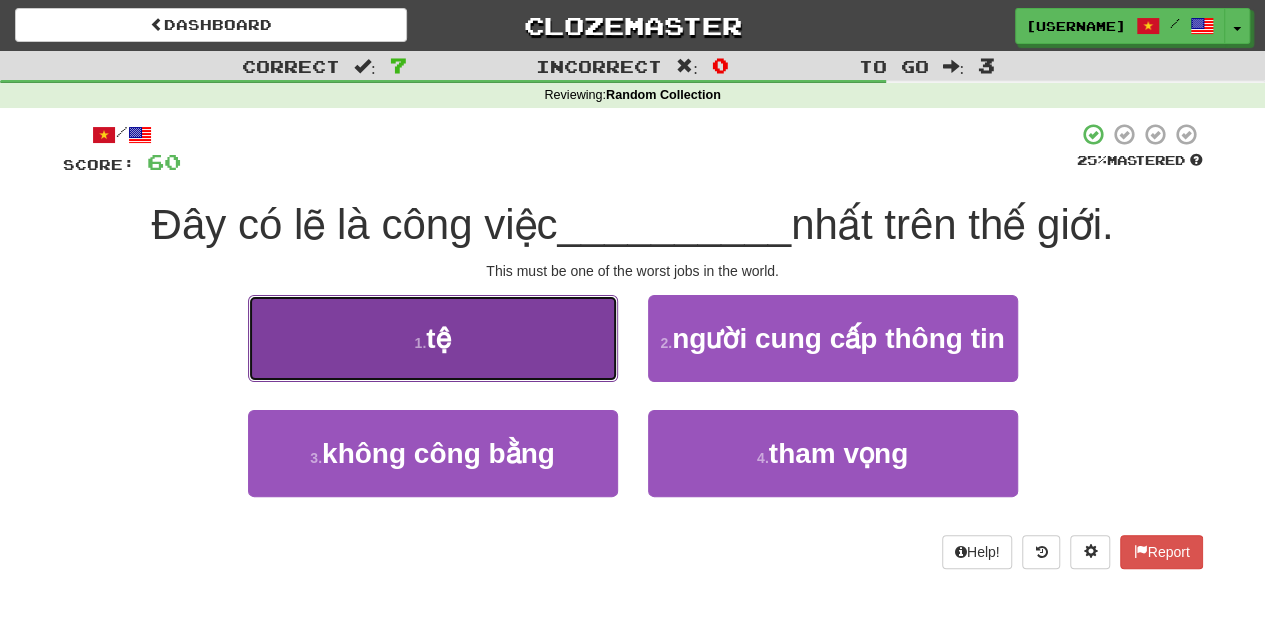 click on "1 .  tệ" at bounding box center (433, 338) 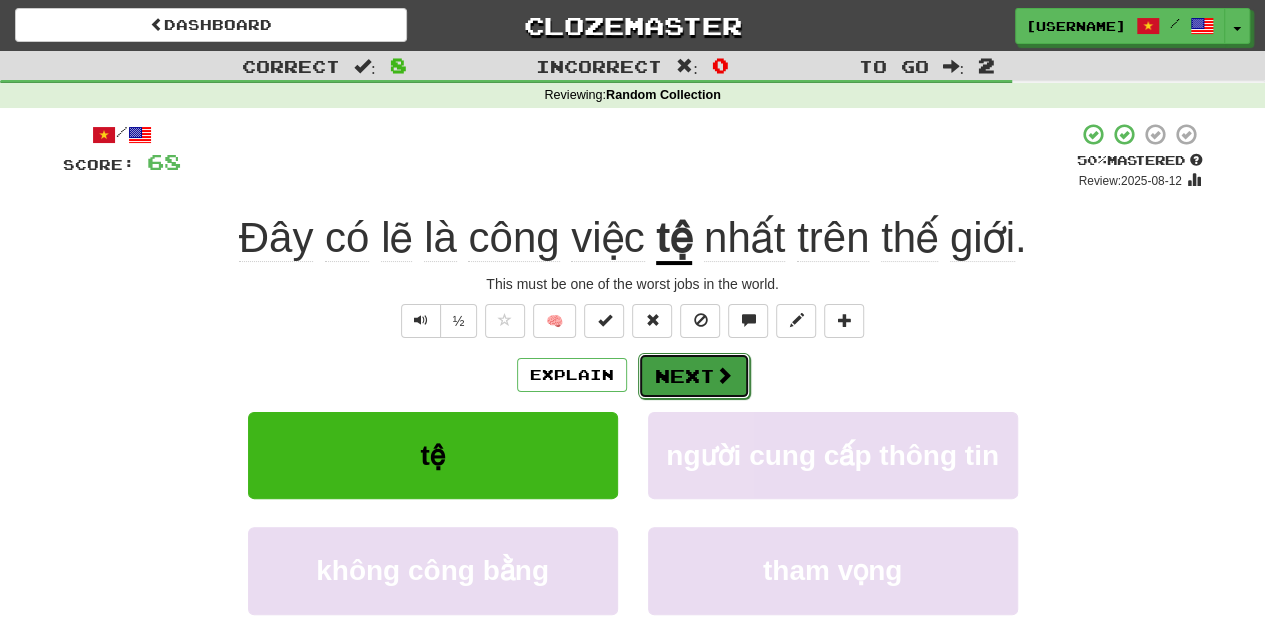click on "Next" at bounding box center [694, 376] 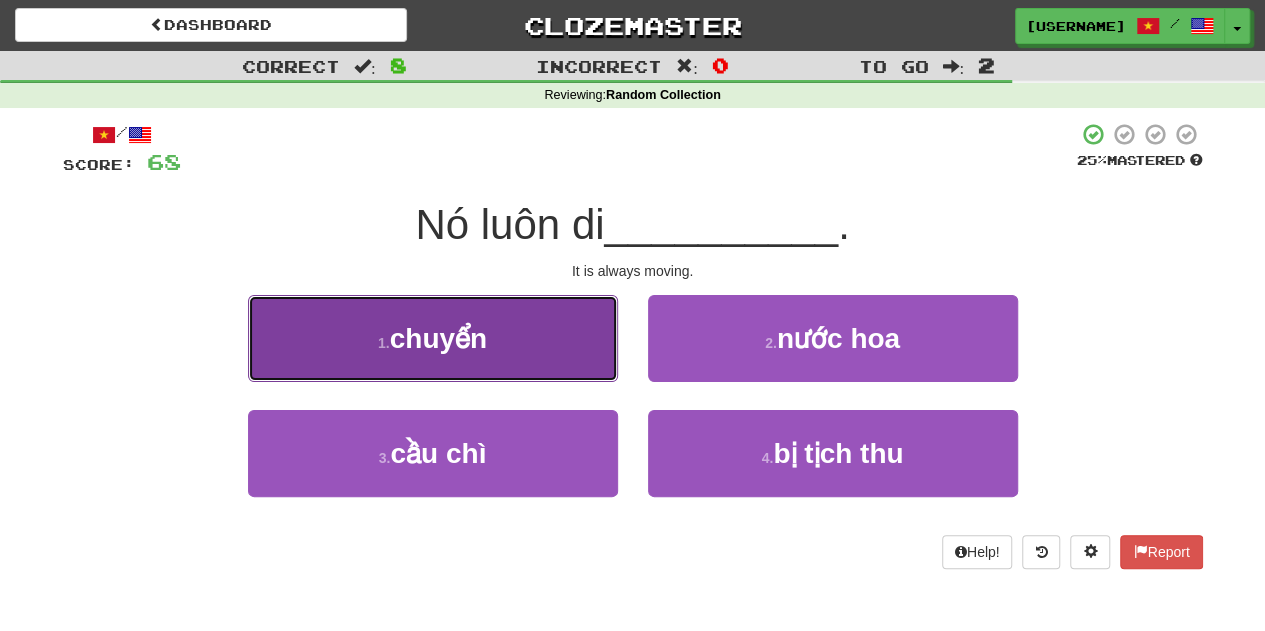 click on "1 .  chuyển" at bounding box center [433, 338] 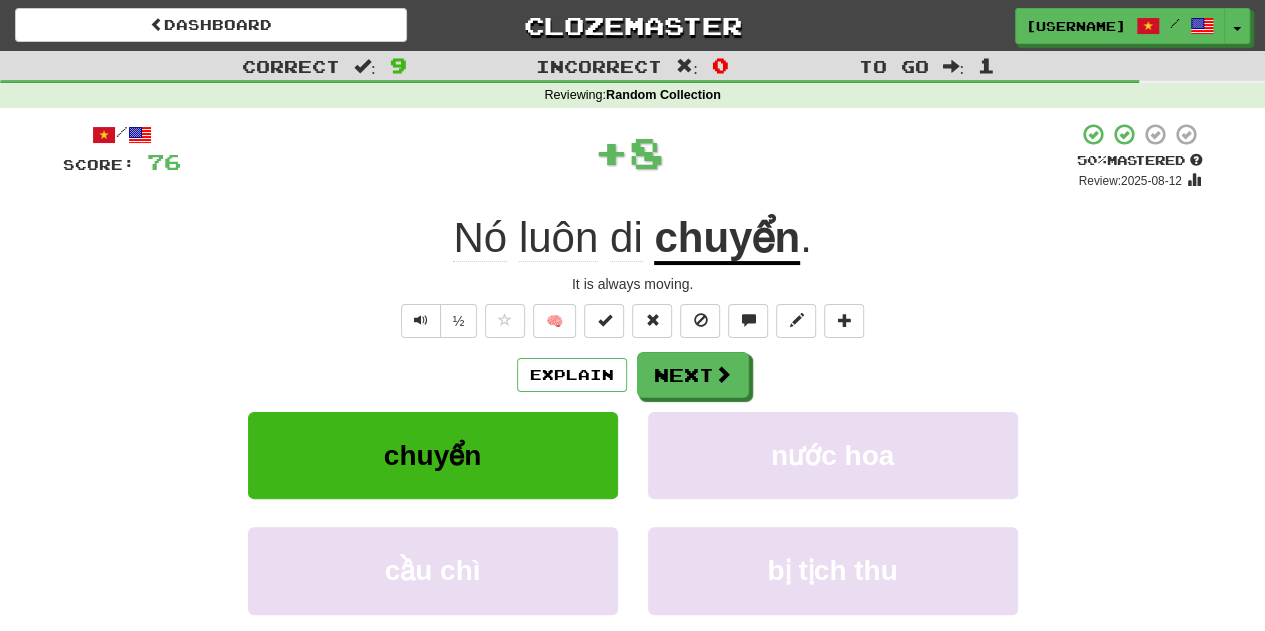 click on "Explain Next" at bounding box center (633, 375) 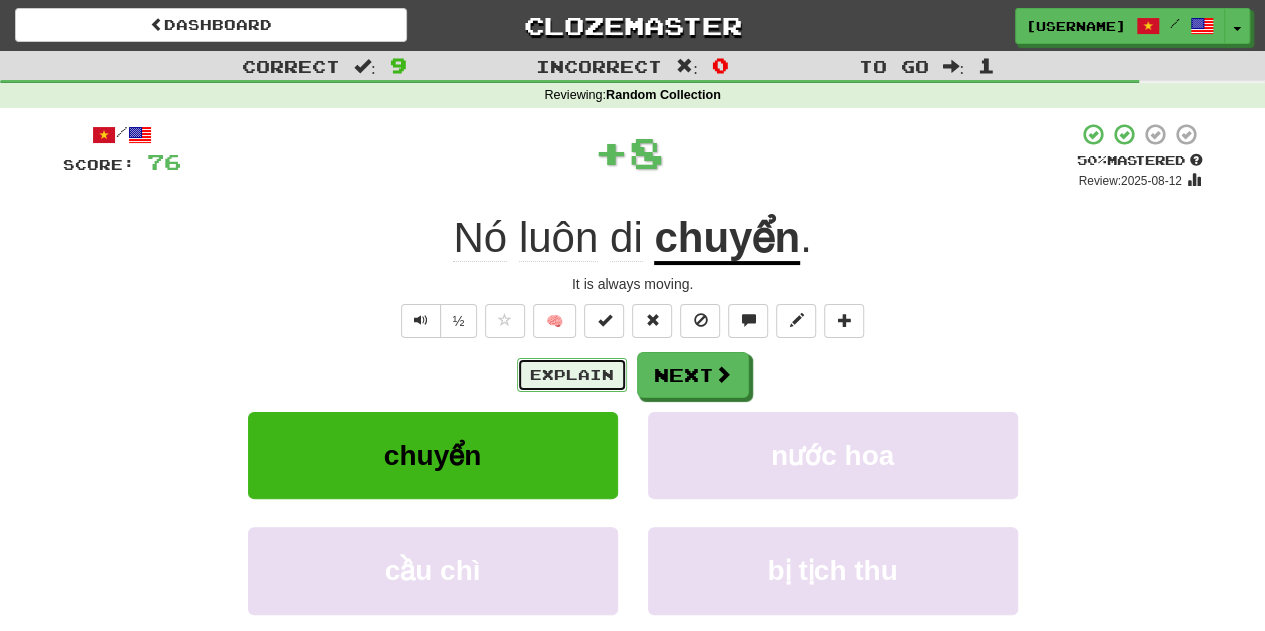 click on "Explain" at bounding box center [572, 375] 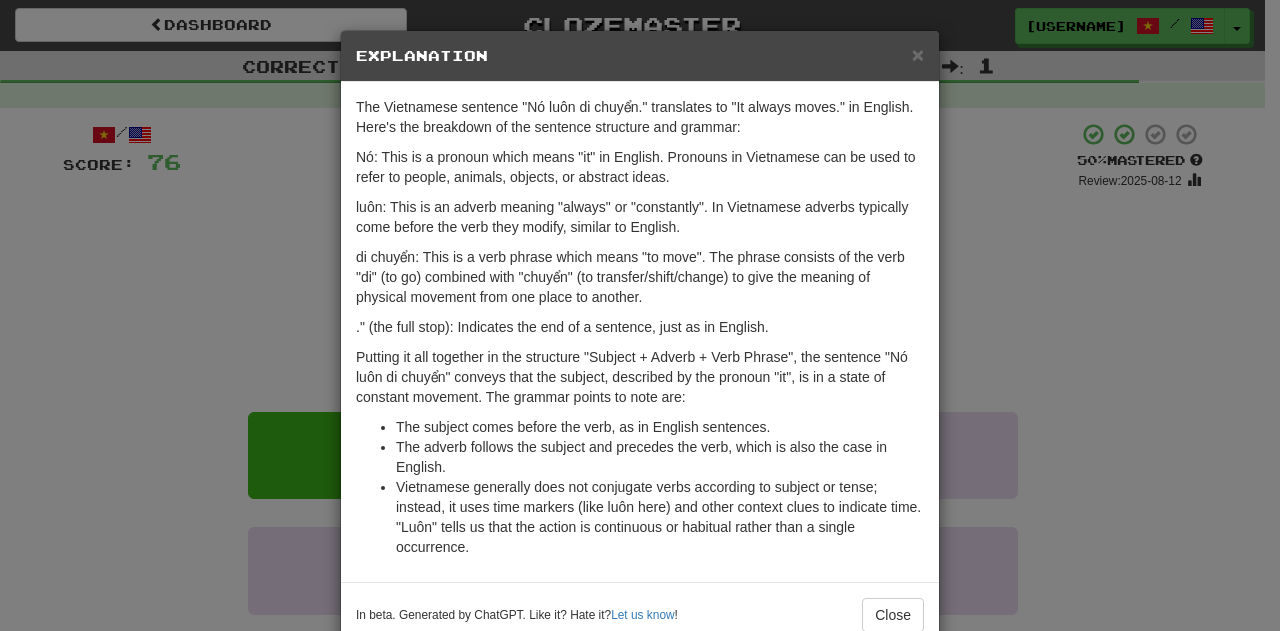 click on "× Explanation" at bounding box center [640, 56] 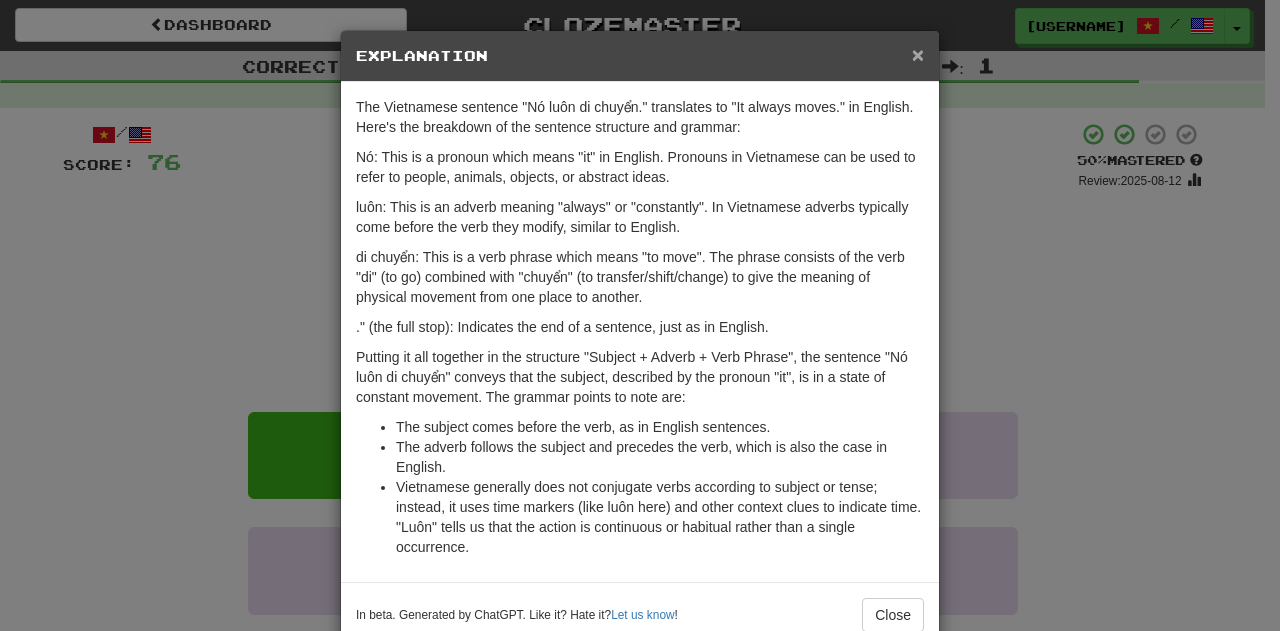 click on "×" at bounding box center [918, 54] 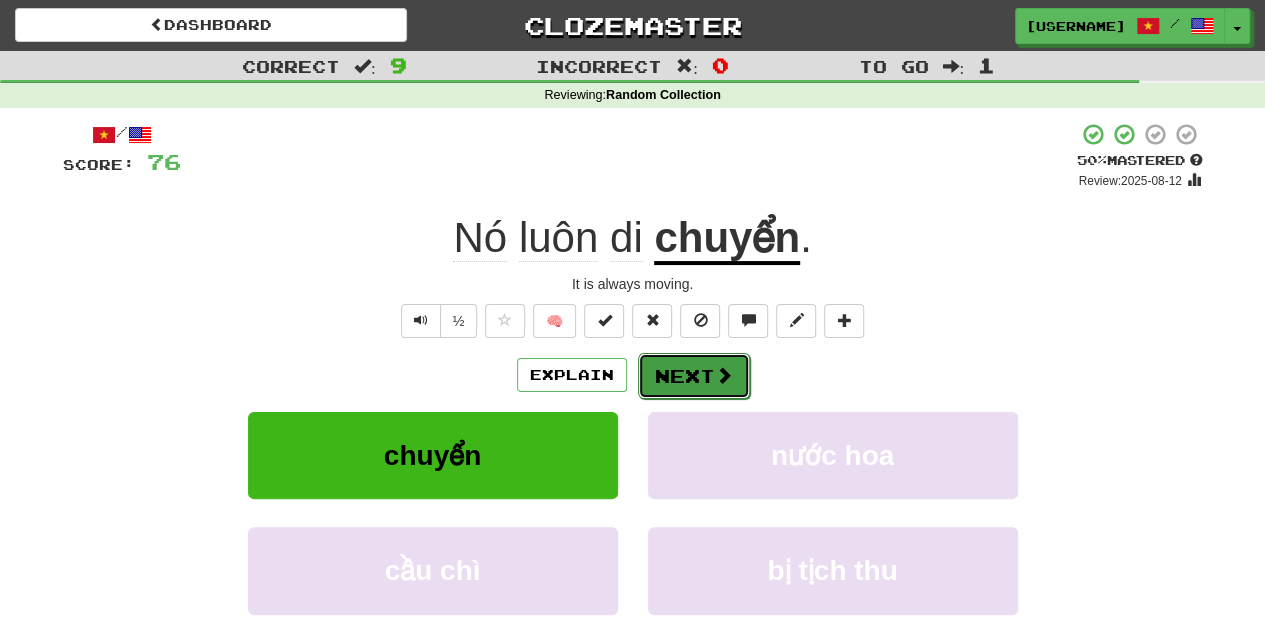 click on "Next" at bounding box center (694, 376) 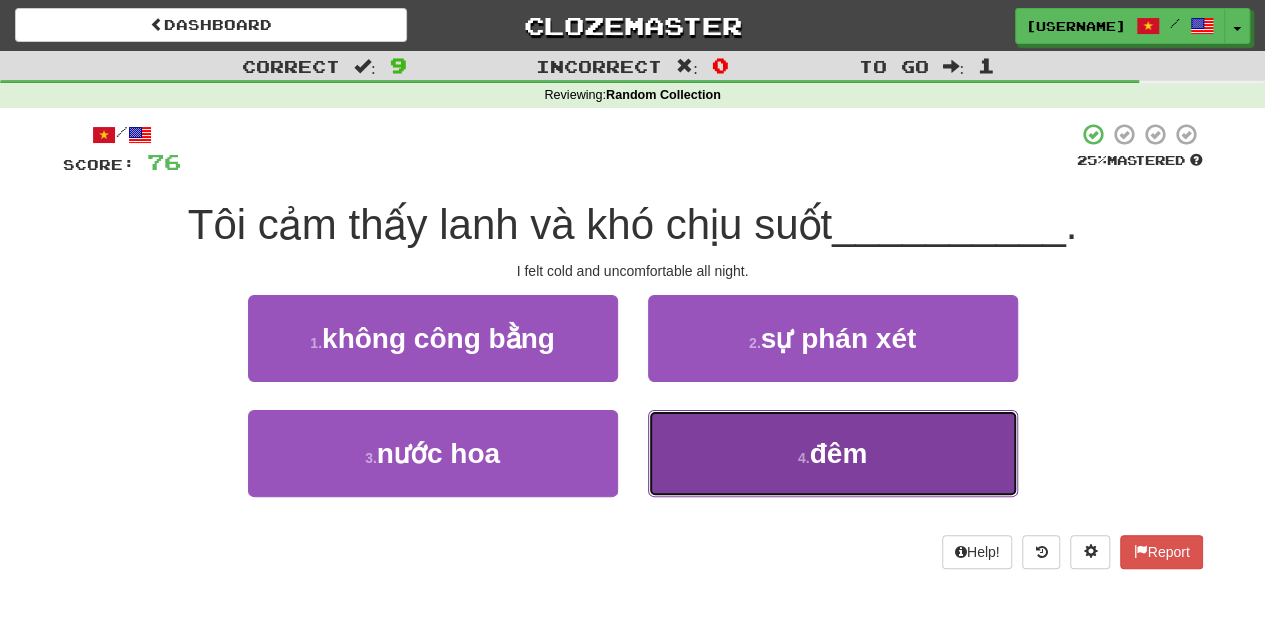 click on "4 .  đêm" at bounding box center [833, 453] 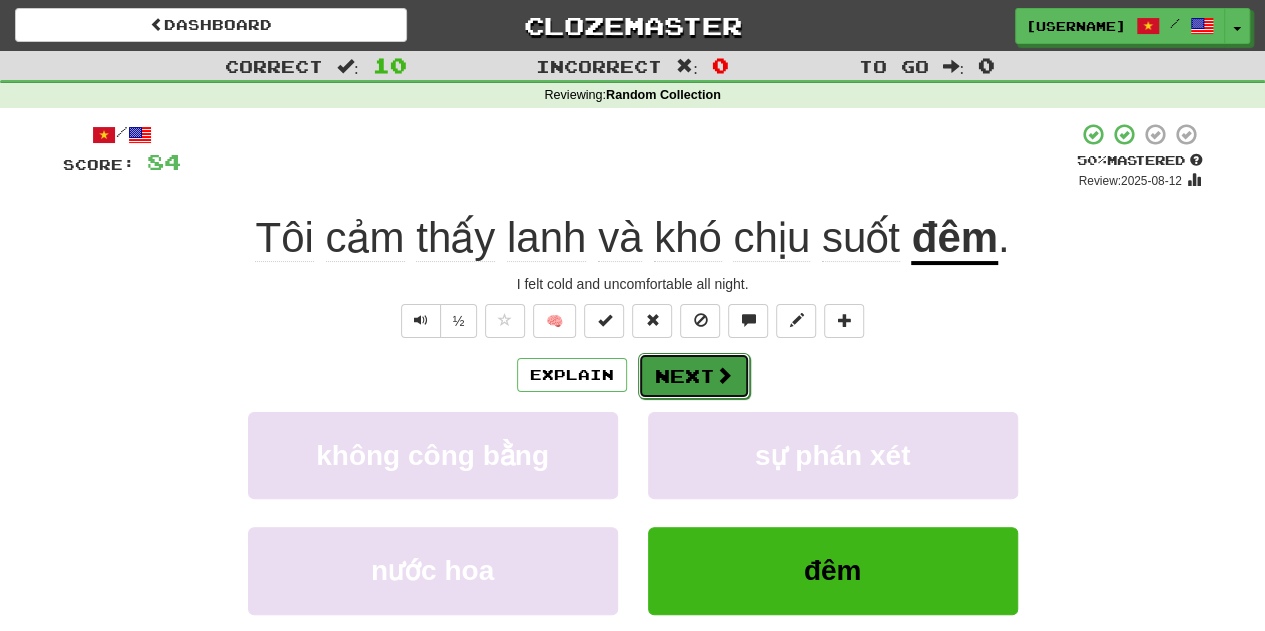 click at bounding box center [724, 375] 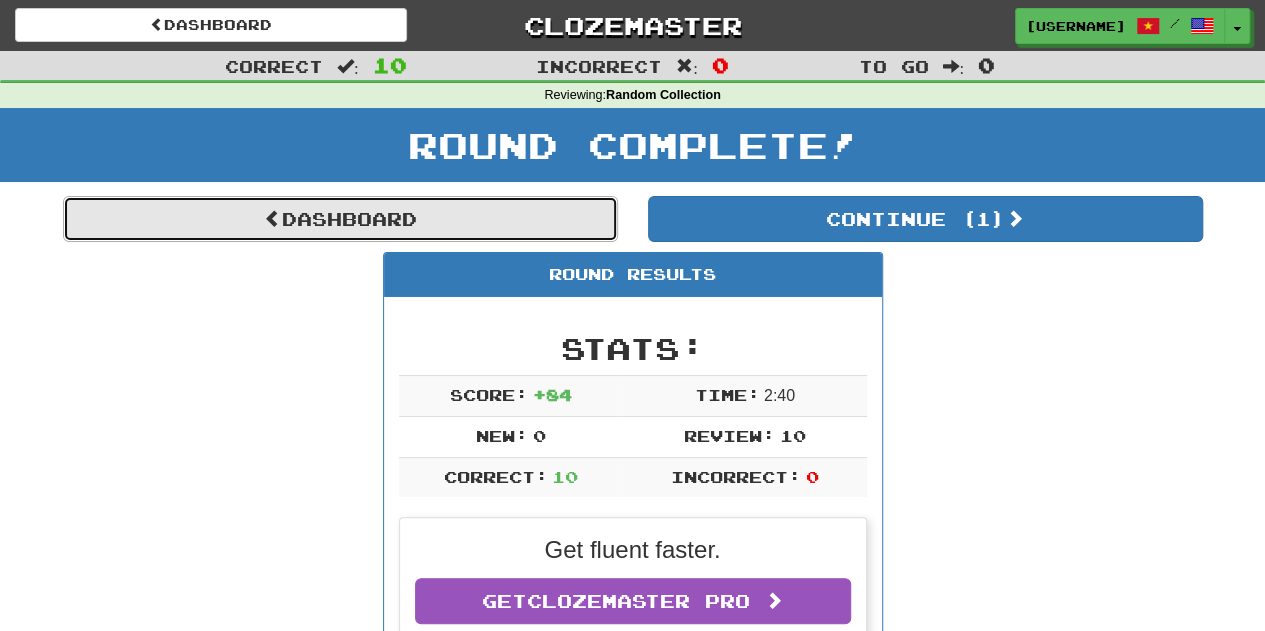 click on "Dashboard" at bounding box center (340, 219) 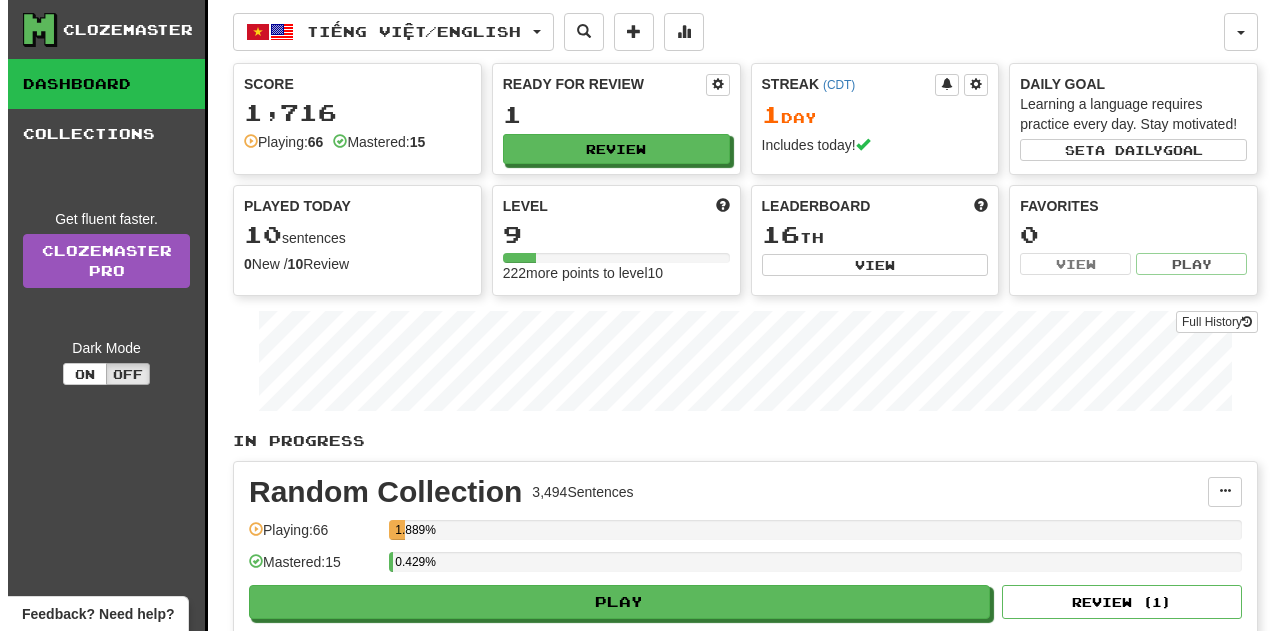 scroll, scrollTop: 0, scrollLeft: 0, axis: both 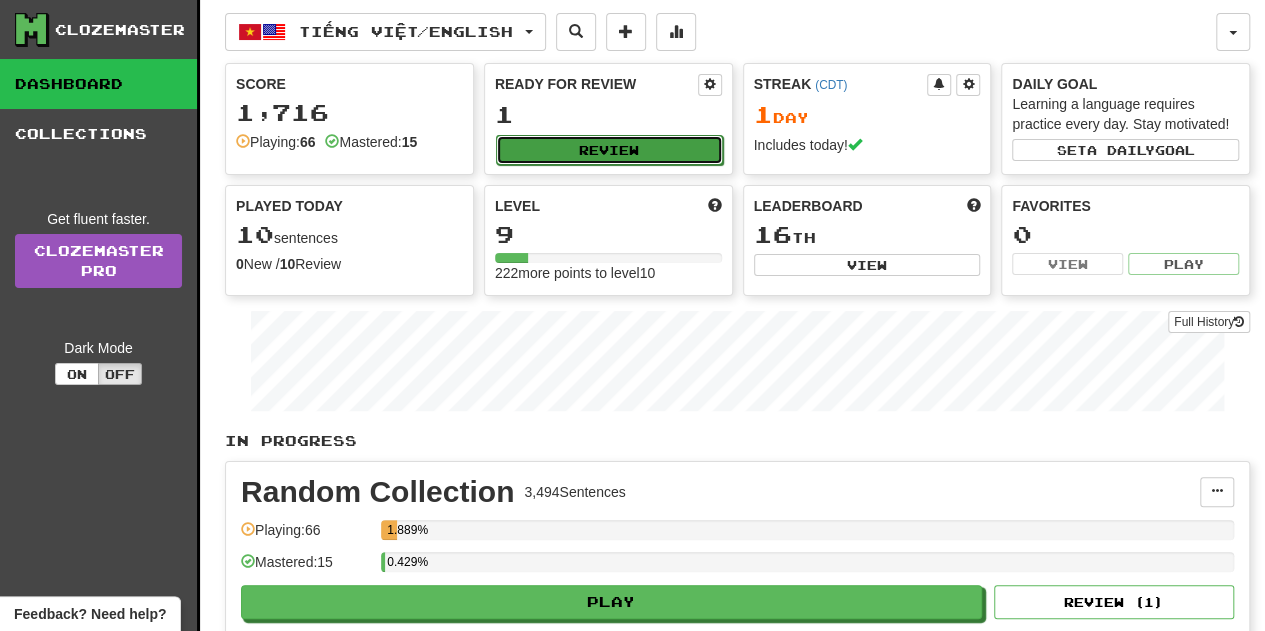 click on "Review" at bounding box center [609, 150] 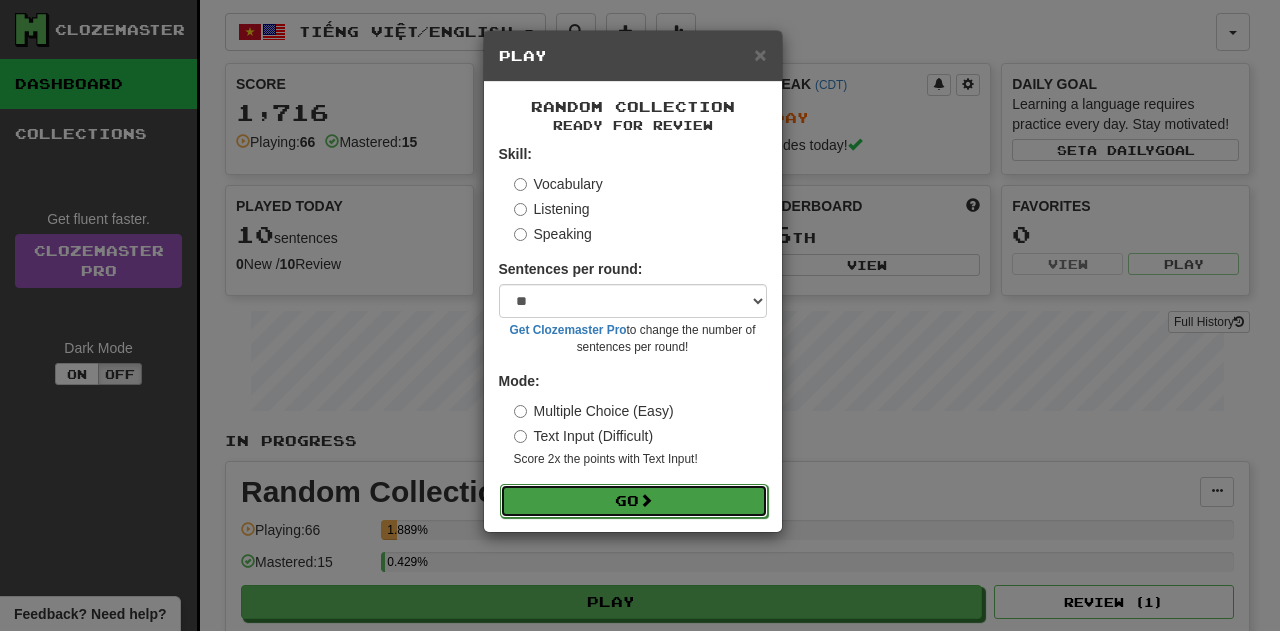 click on "Skill: Vocabulary Listening Speaking Sentences per round: * ** ** ** ** ** *** ******** Get Clozemaster Pro  to change the number of sentences per round! Mode: Multiple Choice (Easy) Text Input (Difficult) Score 2x the points with Text Input ! Go" at bounding box center [633, 330] 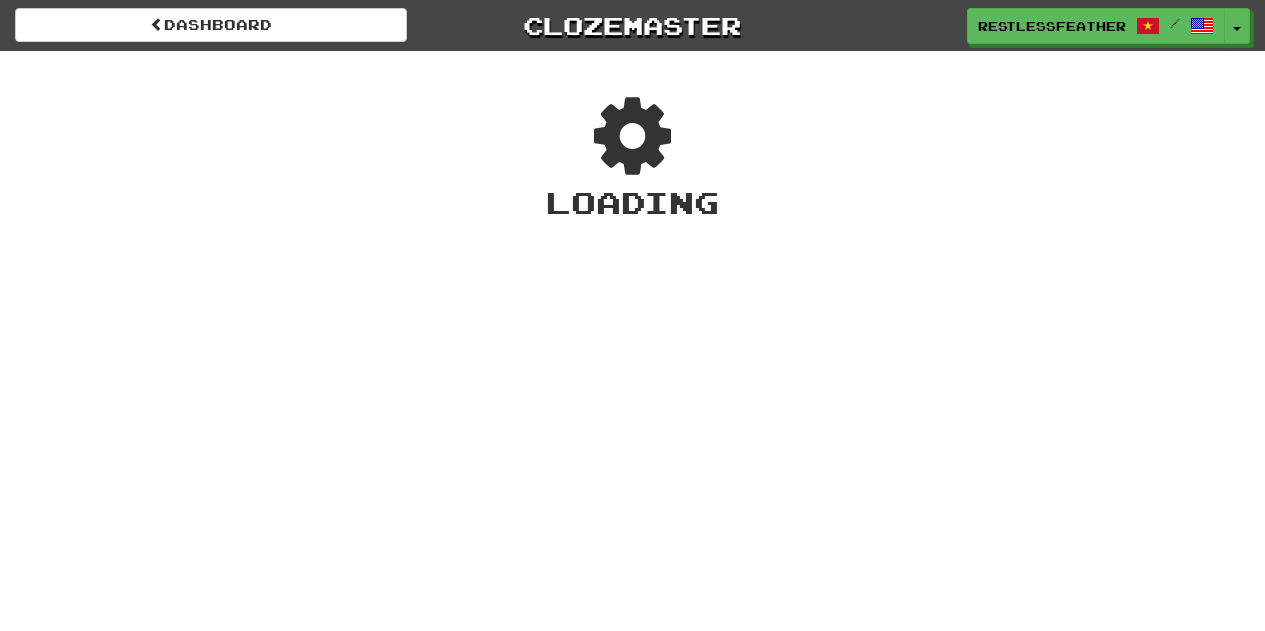scroll, scrollTop: 0, scrollLeft: 0, axis: both 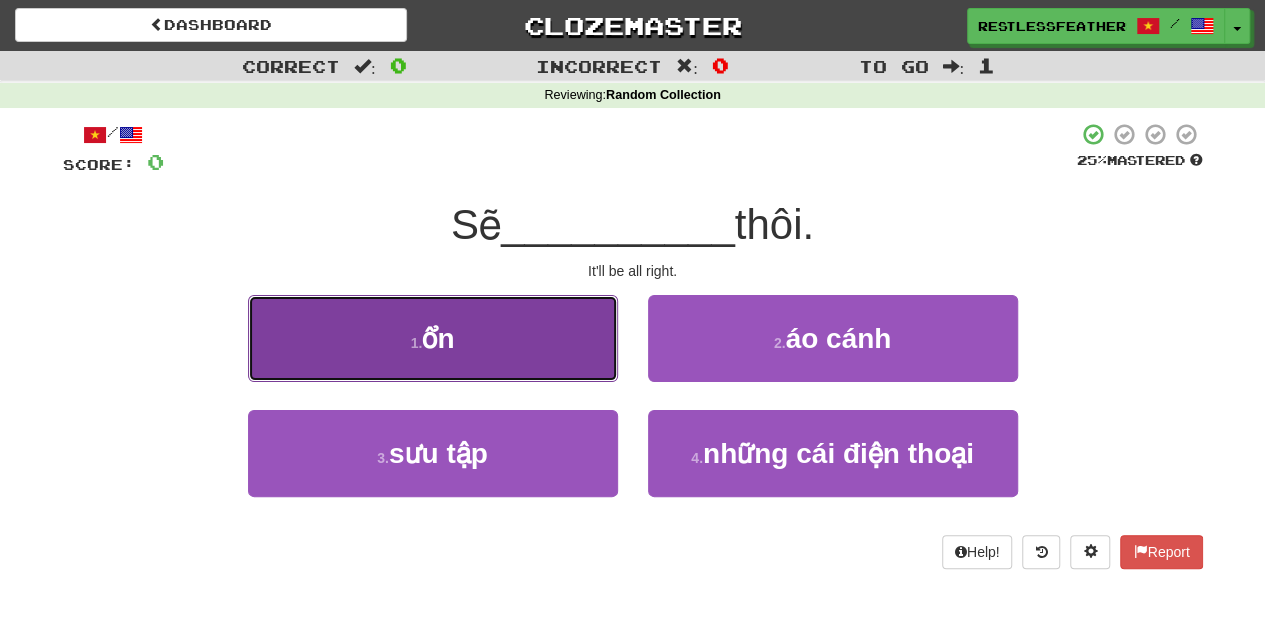 click on "1 .  ổn" at bounding box center (433, 338) 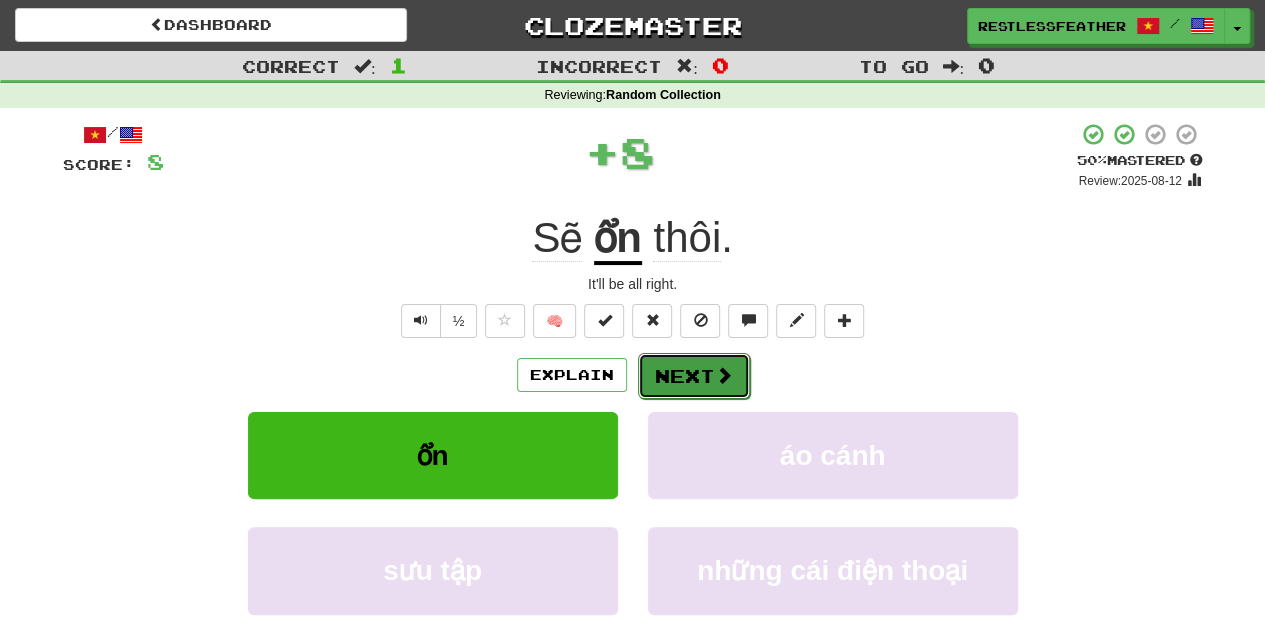click on "Next" at bounding box center [694, 376] 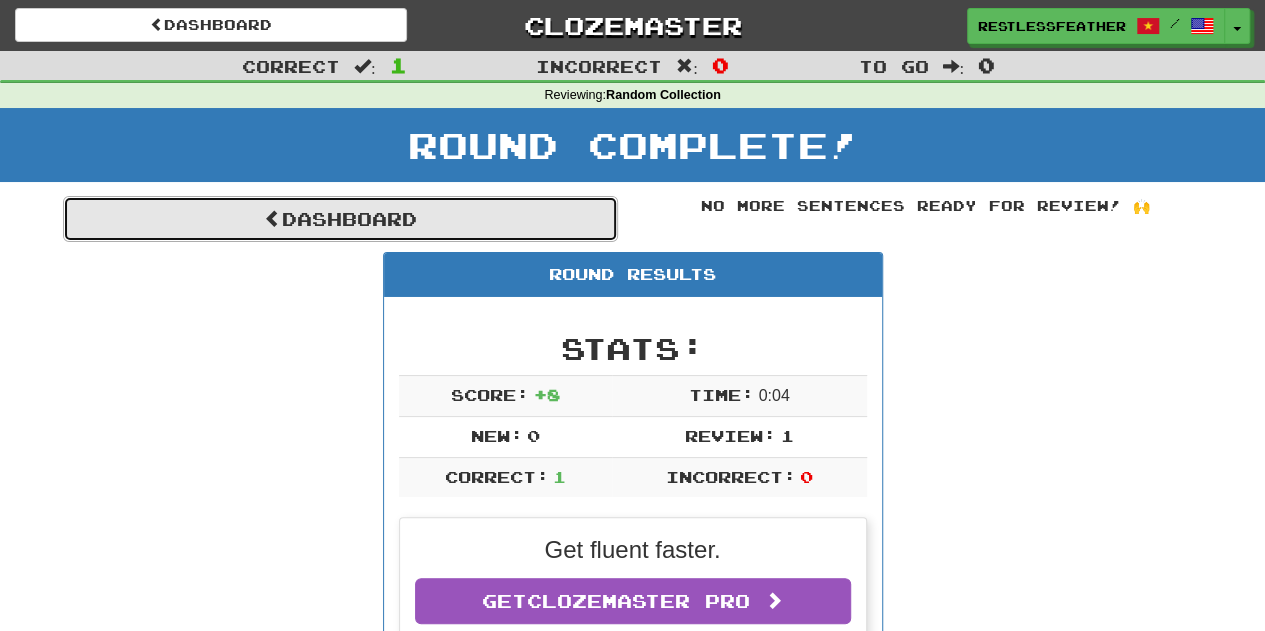 click on "Dashboard" at bounding box center (340, 219) 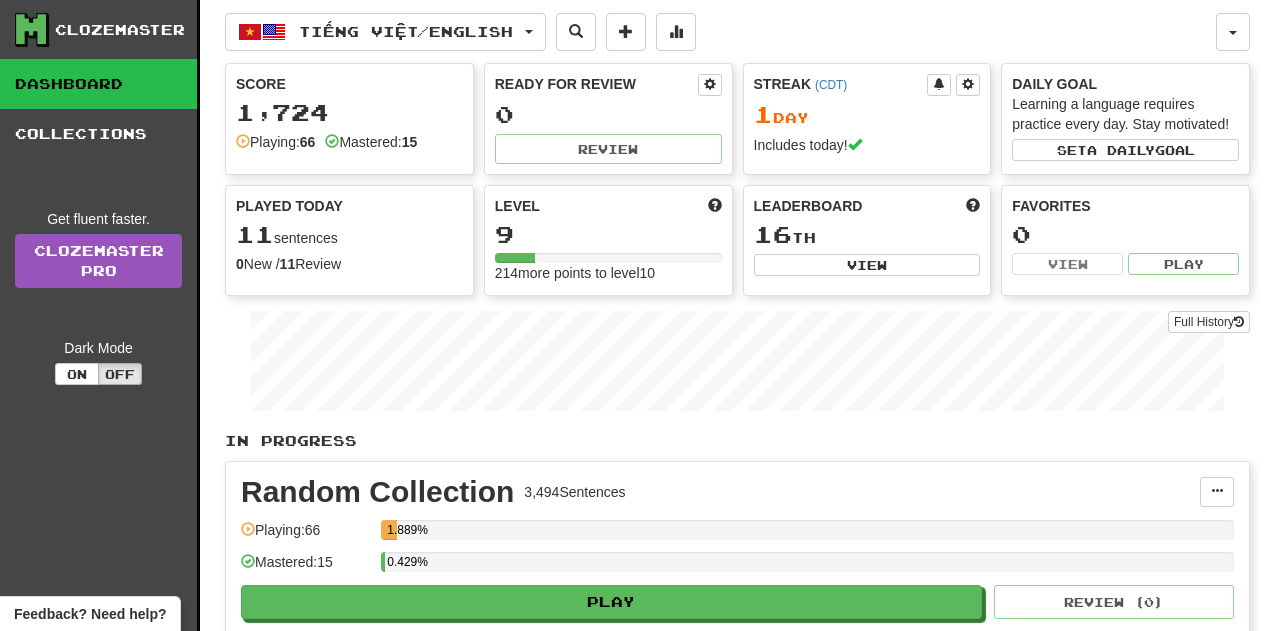 scroll, scrollTop: 0, scrollLeft: 0, axis: both 